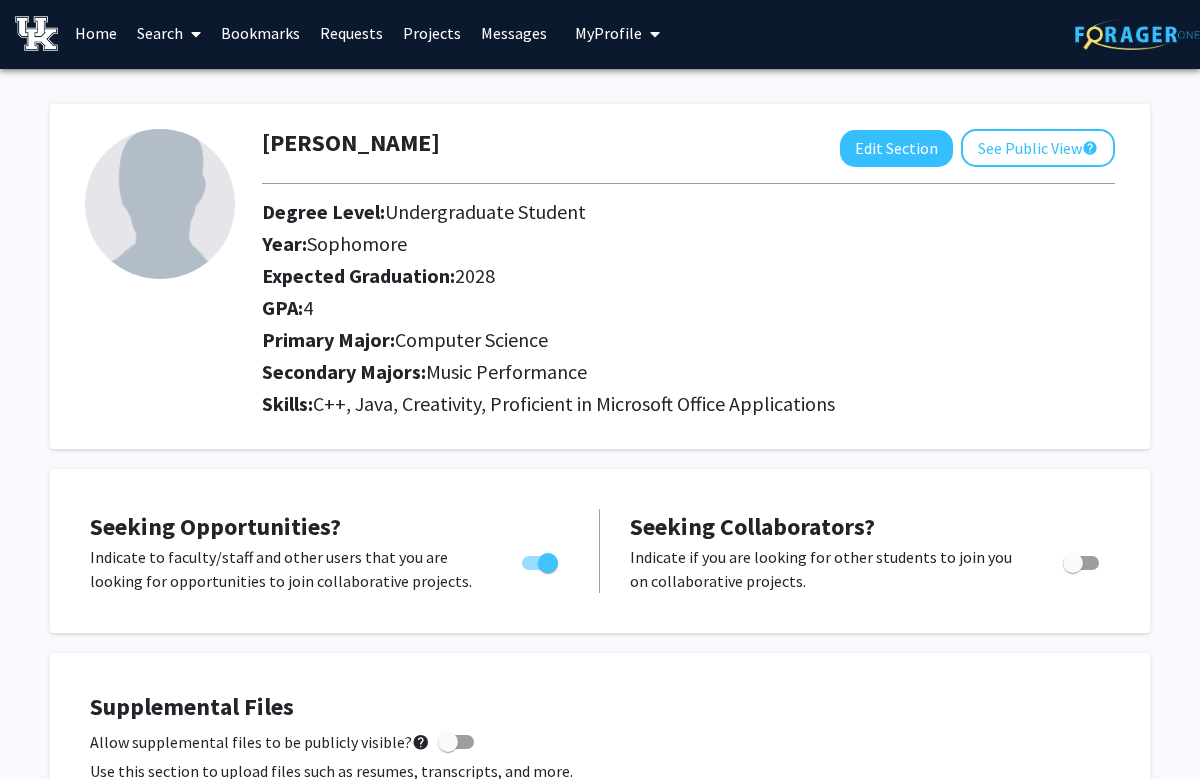 scroll, scrollTop: 0, scrollLeft: 0, axis: both 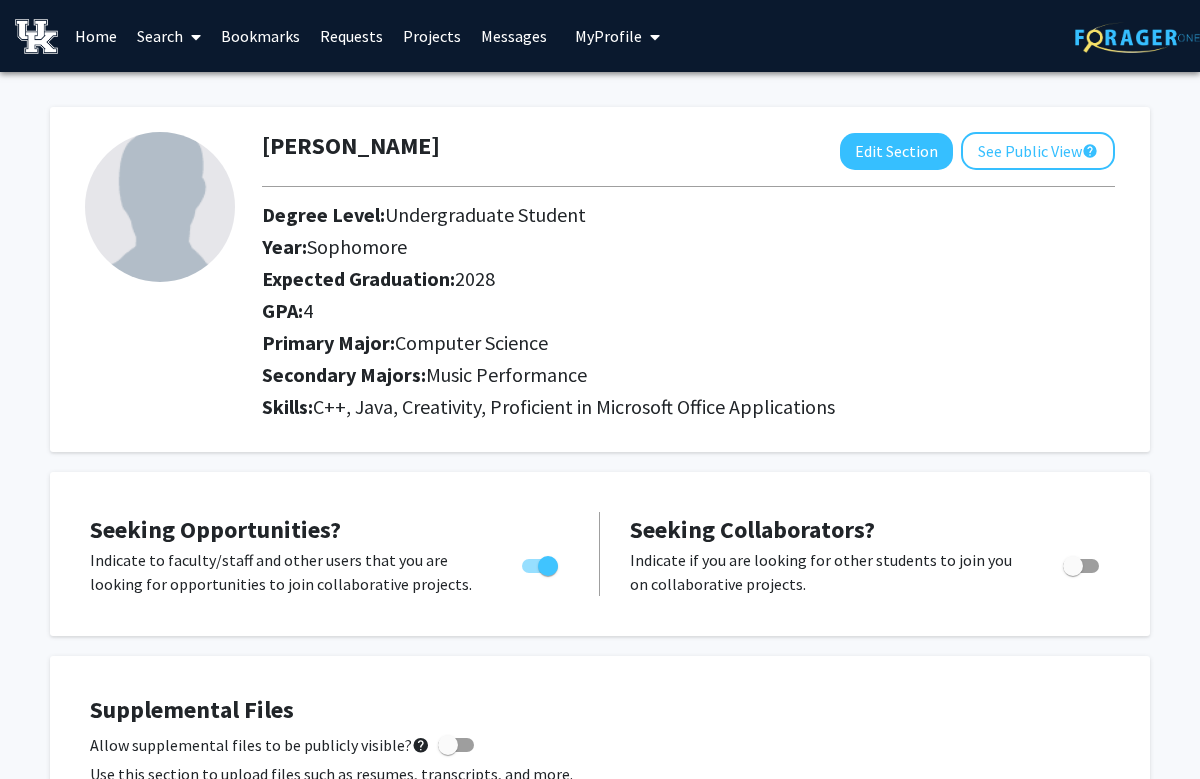 click on "Search" at bounding box center (169, 36) 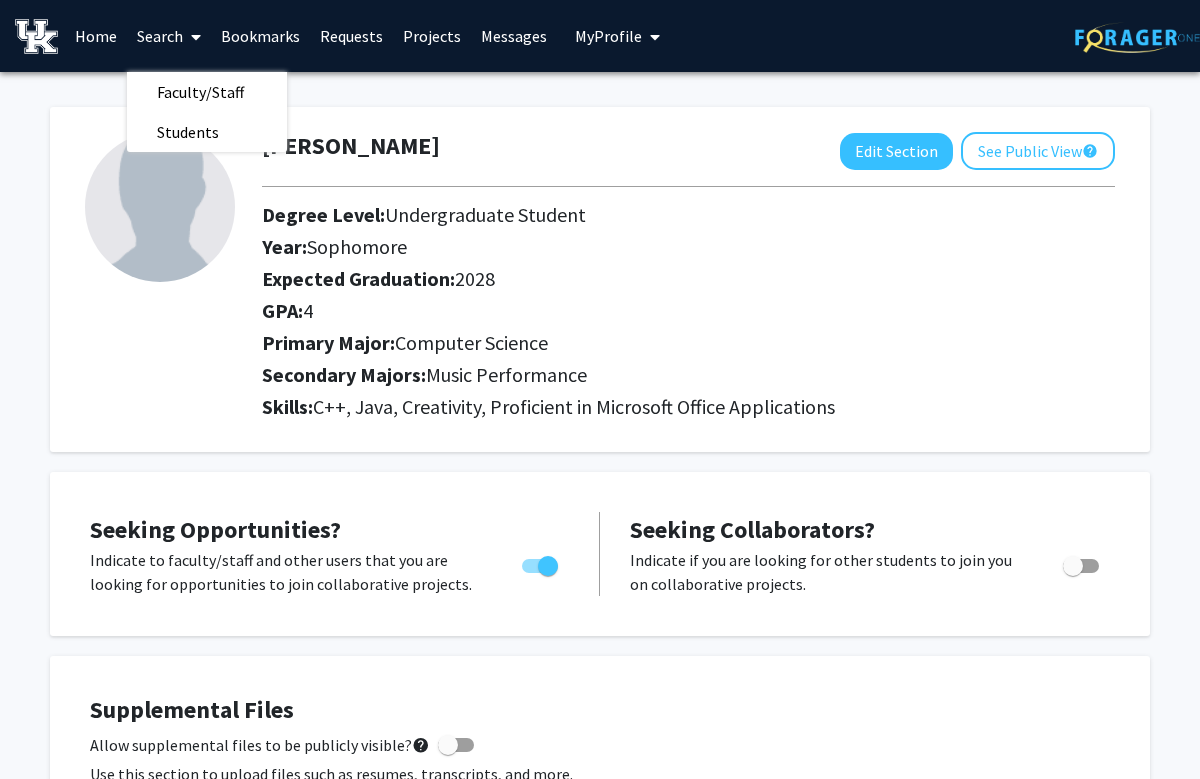 click on "Students" at bounding box center (188, 132) 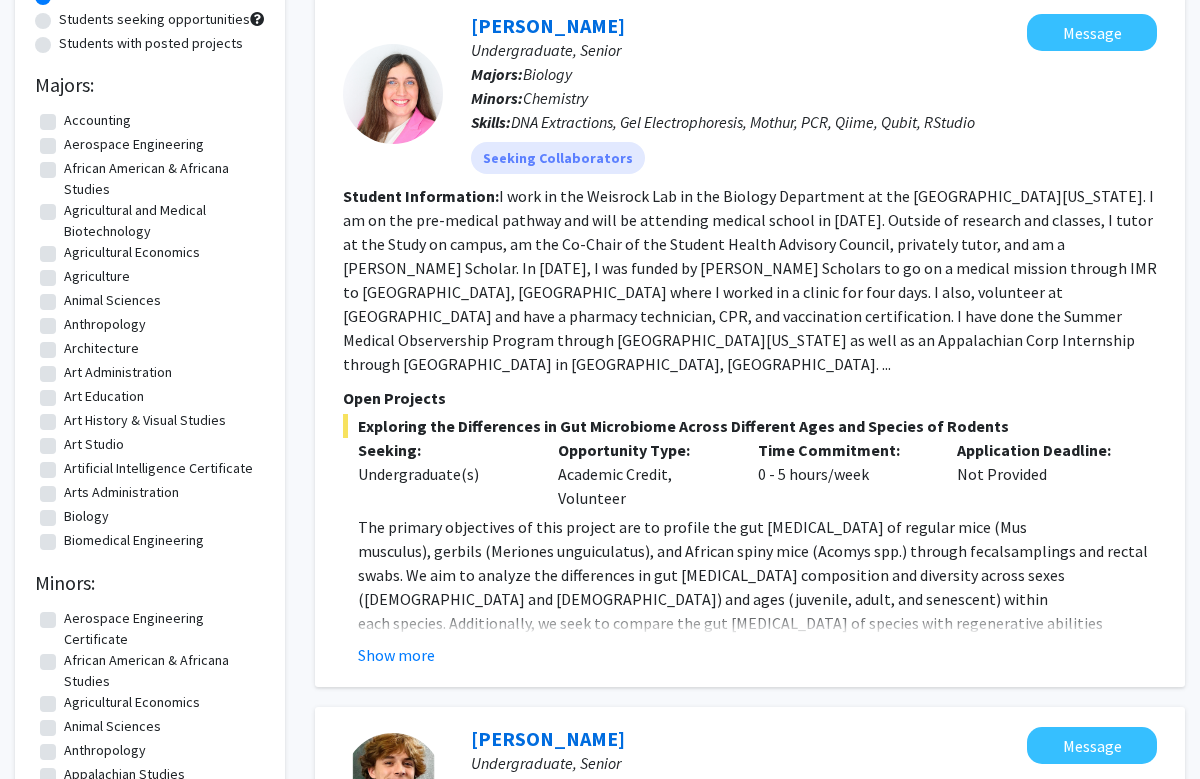 scroll, scrollTop: 0, scrollLeft: 0, axis: both 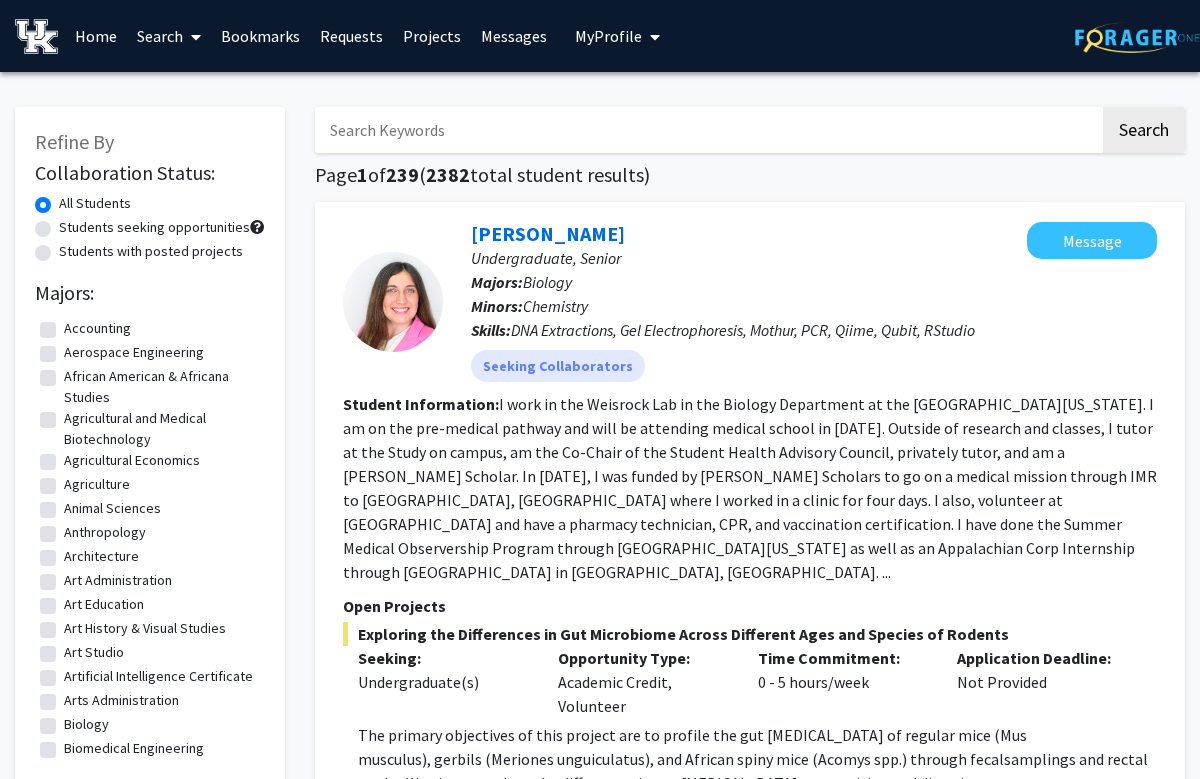 click on "Search" at bounding box center [169, 36] 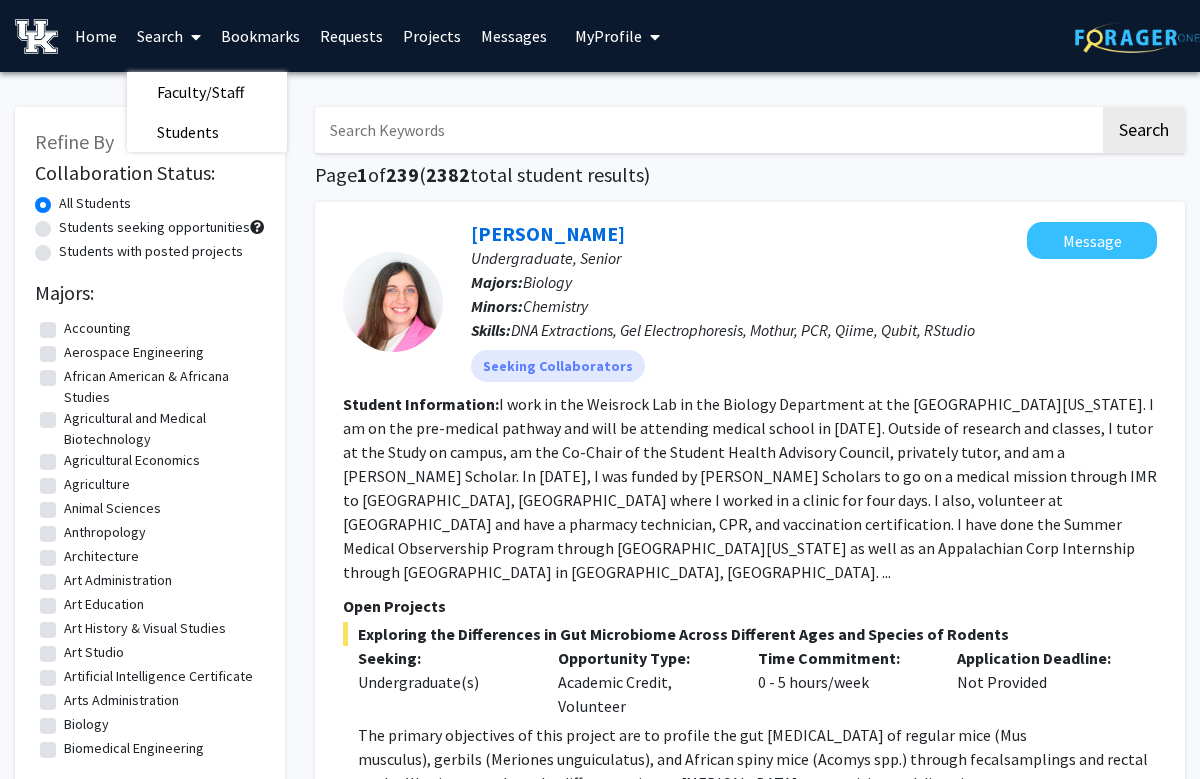 click on "Faculty/Staff" at bounding box center [200, 92] 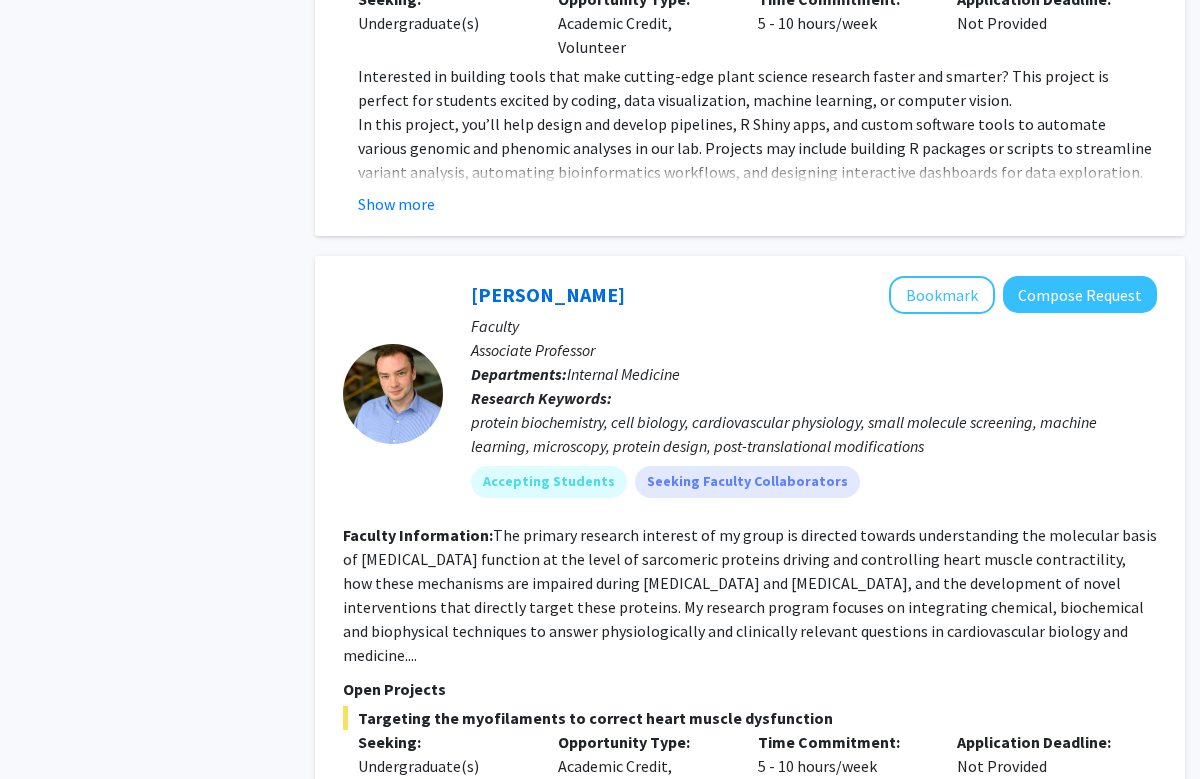 scroll, scrollTop: 6201, scrollLeft: 0, axis: vertical 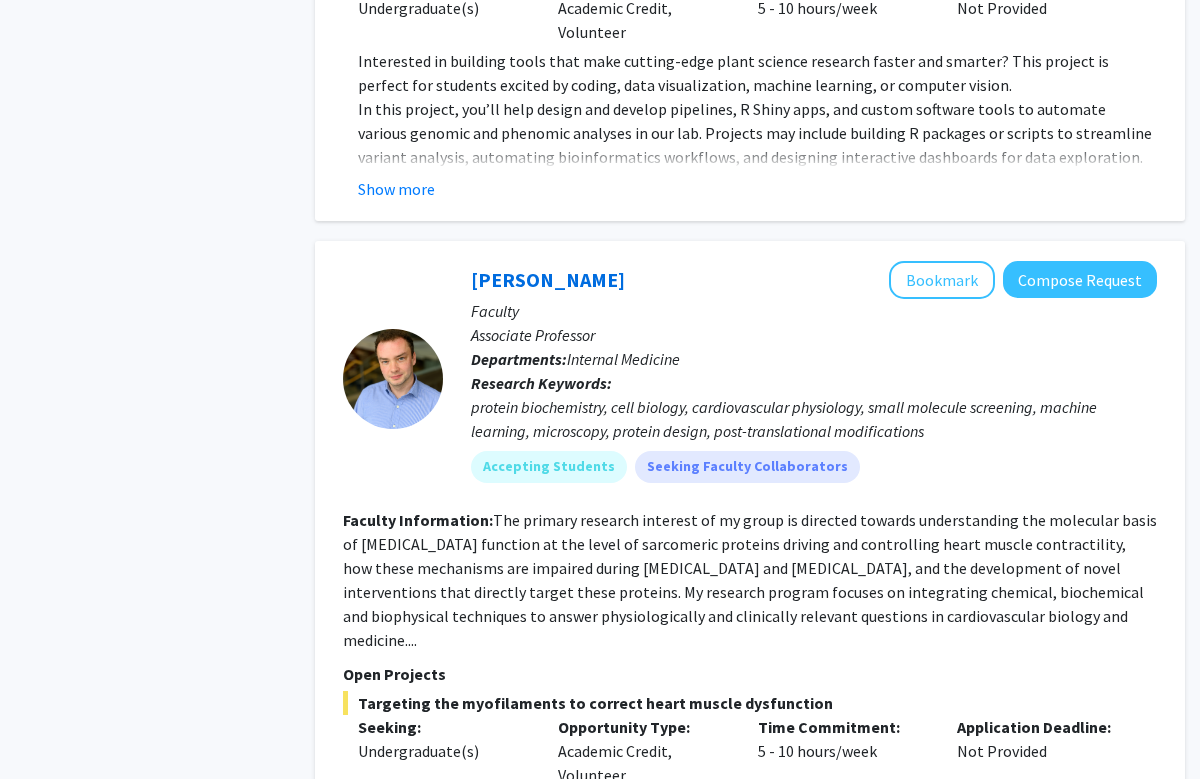 click on "[PERSON_NAME]   Bookmark
Compose Request  Faculty Associate Professor Departments:  Internal Medicine Research Keywords:  protein biochemistry, cell biology, cardiovascular physiology, small molecule screening, machine learning, microscopy, protein design, post-translational modifications Accepting Students  Seeking Faculty Collaborators Faculty Information:  The primary research interest of my group is directed towards understanding the molecular basis of [MEDICAL_DATA] function at the level of sarcomeric proteins driving and controlling heart muscle contractility, how these mechanisms are impaired during [MEDICAL_DATA] and [MEDICAL_DATA], and the development of novel interventions that directly target these proteins. My research program focuses on integrating chemical, biochemical and biophysical techniques to answer physiologically and clinically relevant questions in cardiovascular biology and medicine.... Open Projects   Targeting the myofilaments to correct heart muscle dysfunction  Seeking:" 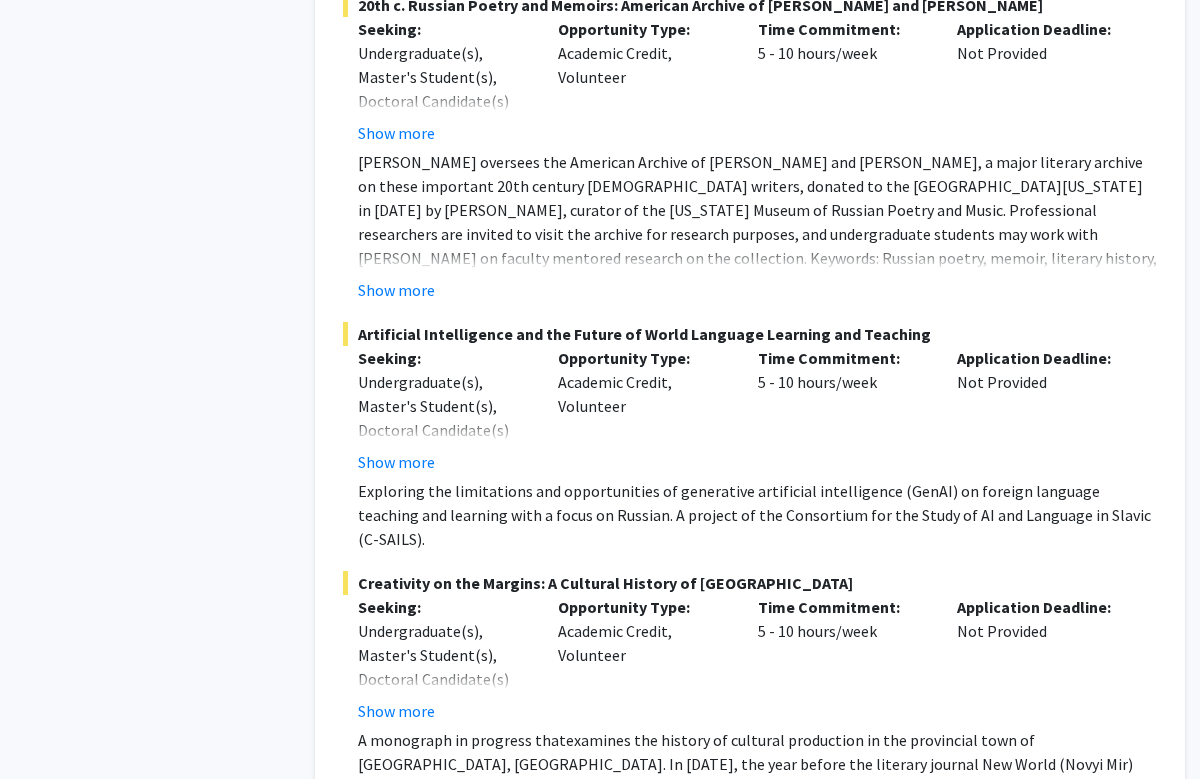 scroll, scrollTop: 10557, scrollLeft: 0, axis: vertical 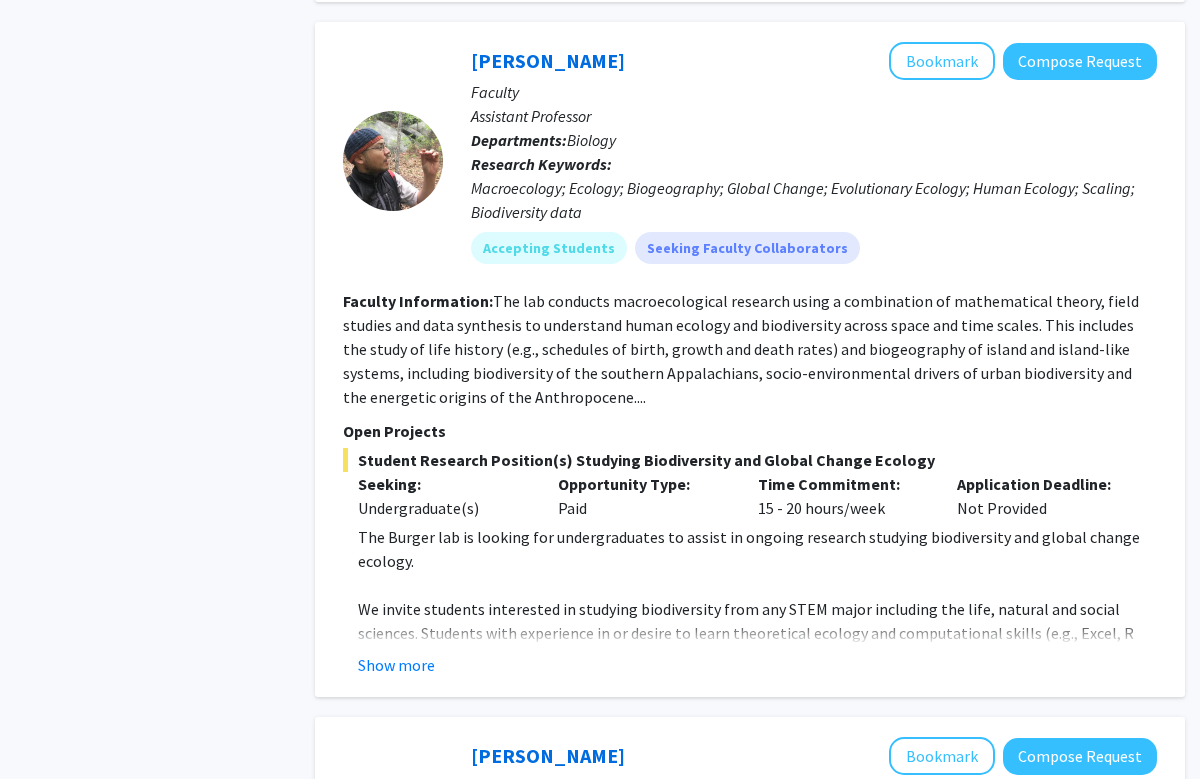 click on "Show more" 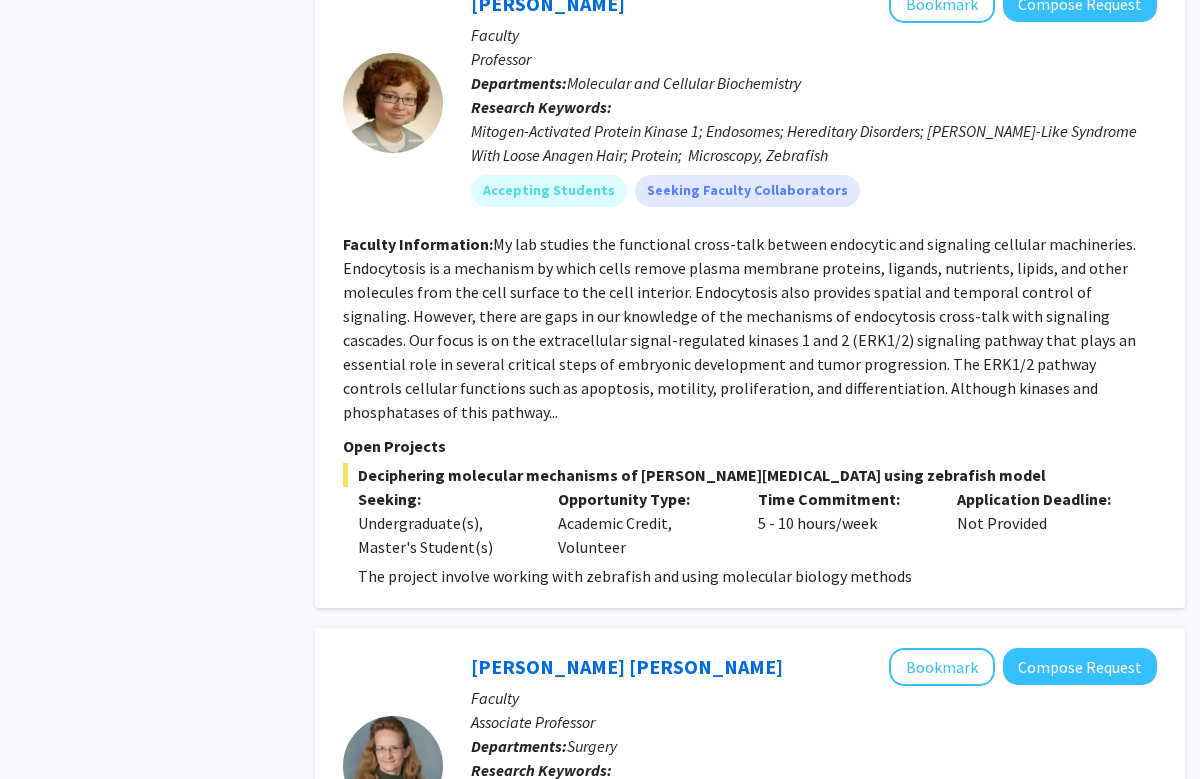 scroll, scrollTop: 6210, scrollLeft: 0, axis: vertical 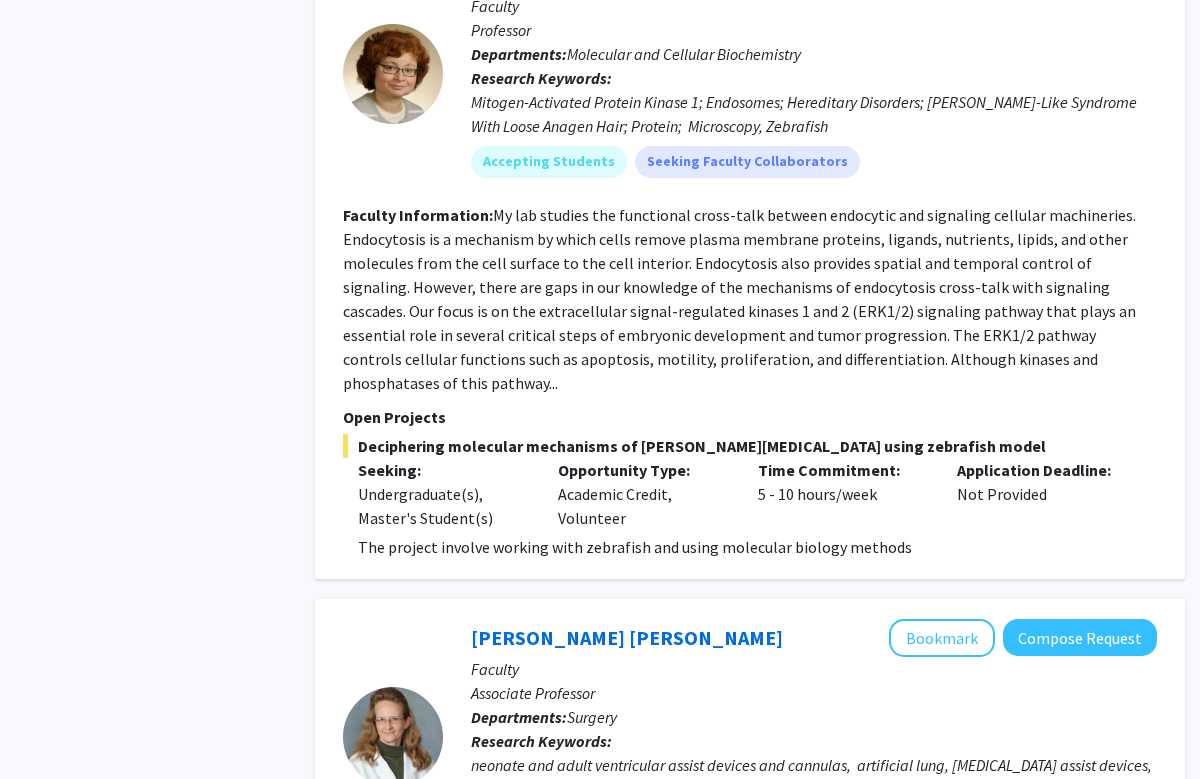 click on "Accepting Students" at bounding box center [814, 825] 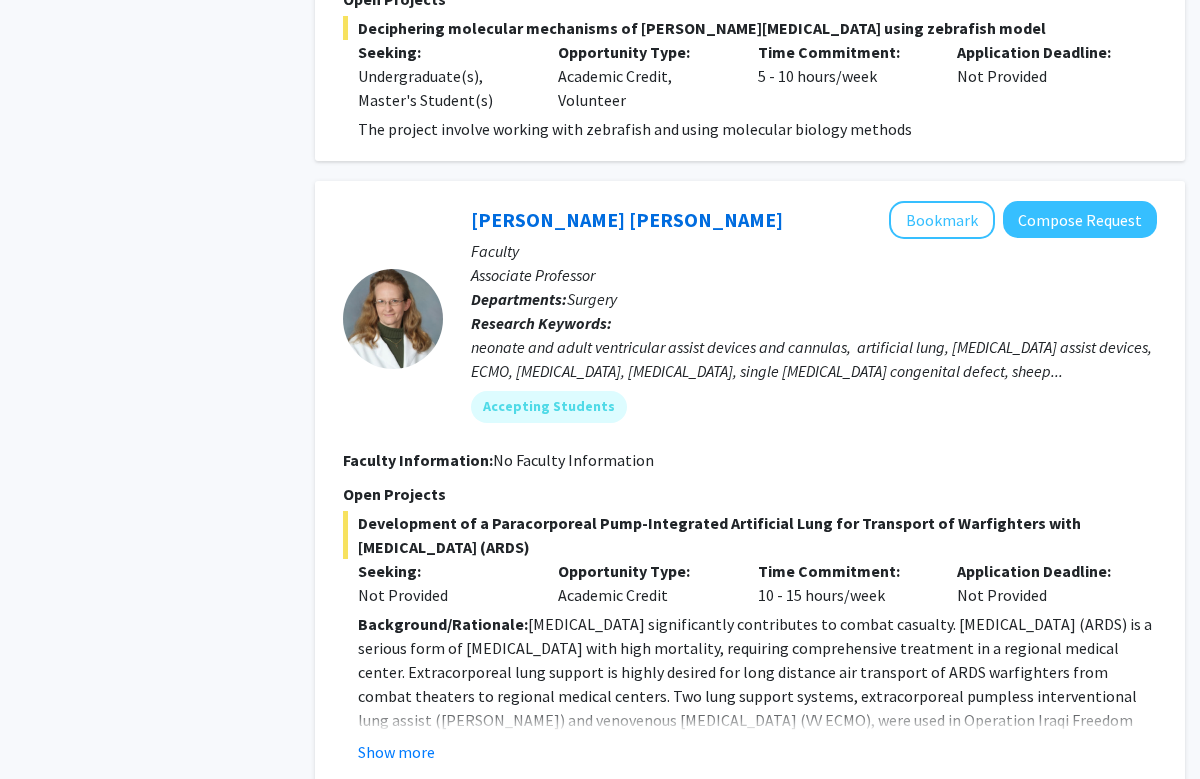 scroll, scrollTop: 6624, scrollLeft: 0, axis: vertical 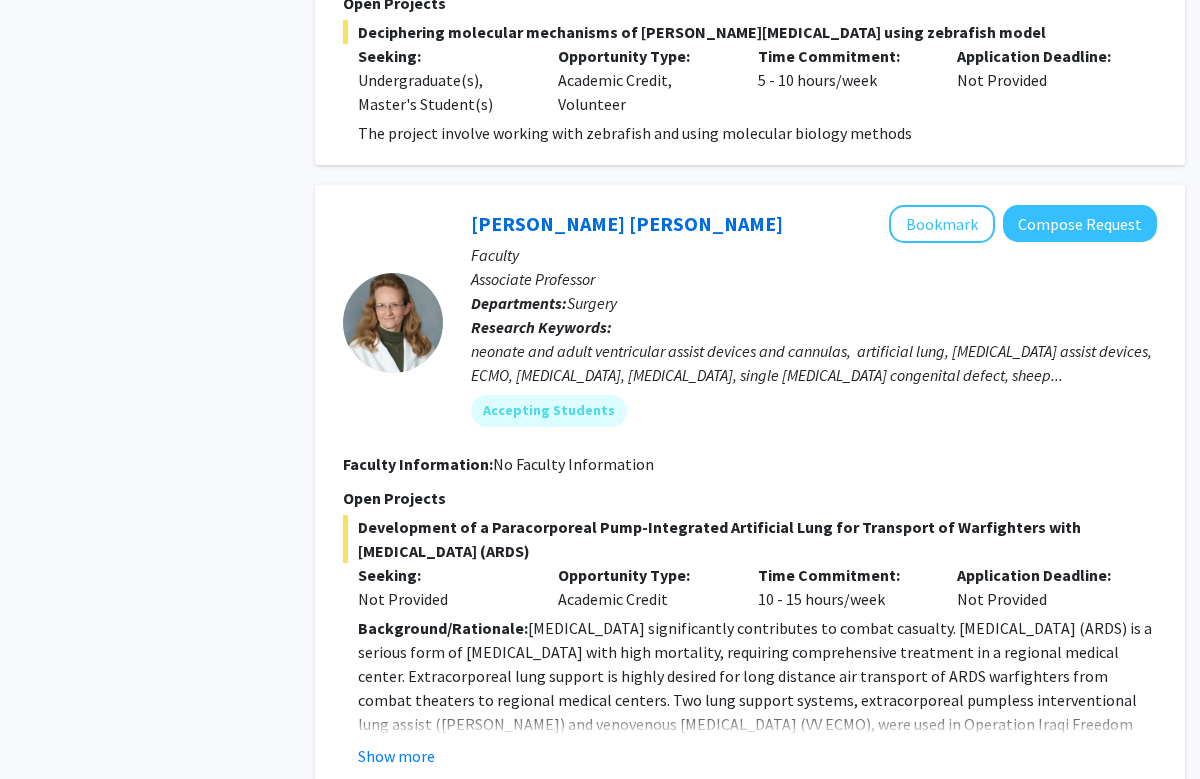 click on "Show more" 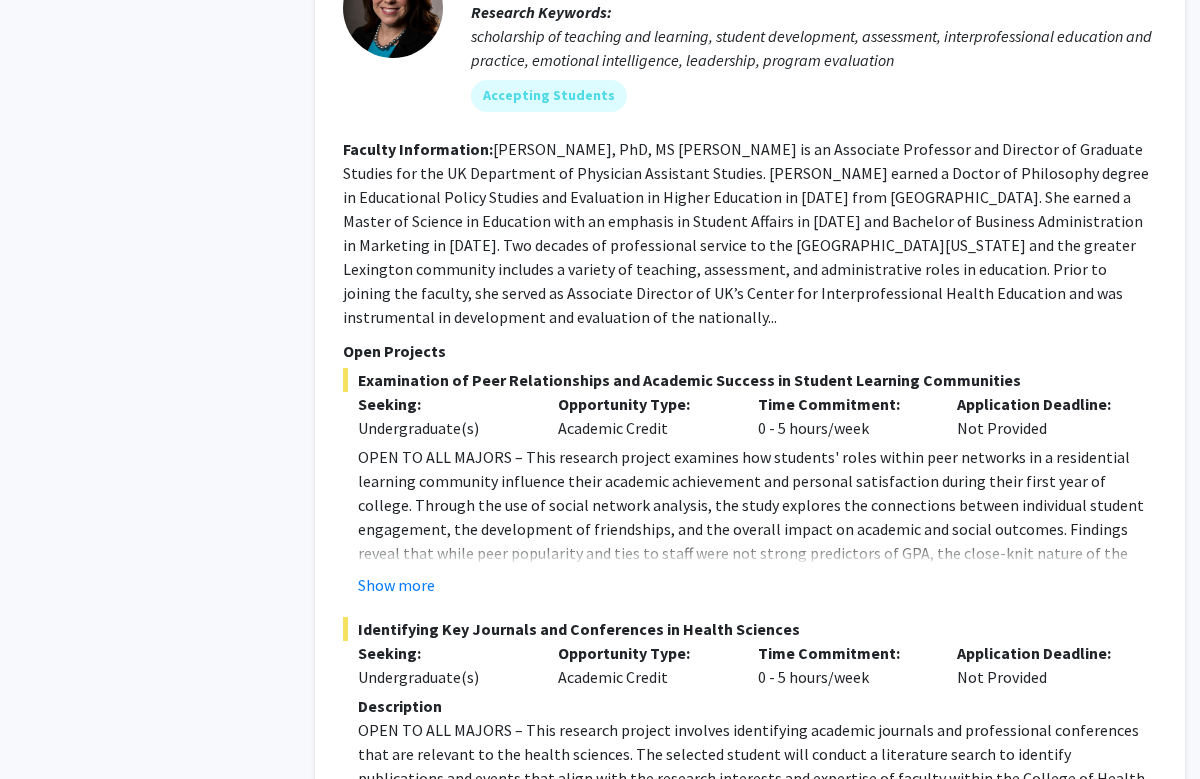 scroll, scrollTop: 8642, scrollLeft: 0, axis: vertical 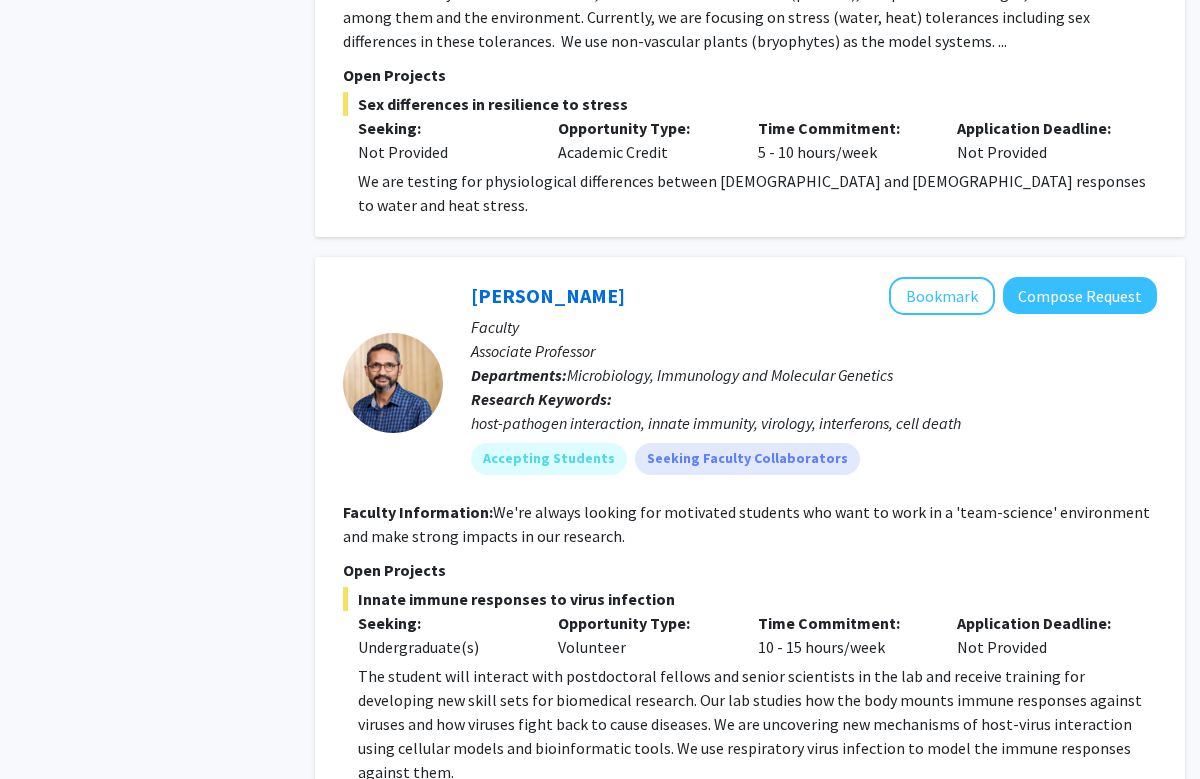 click on "Next »" 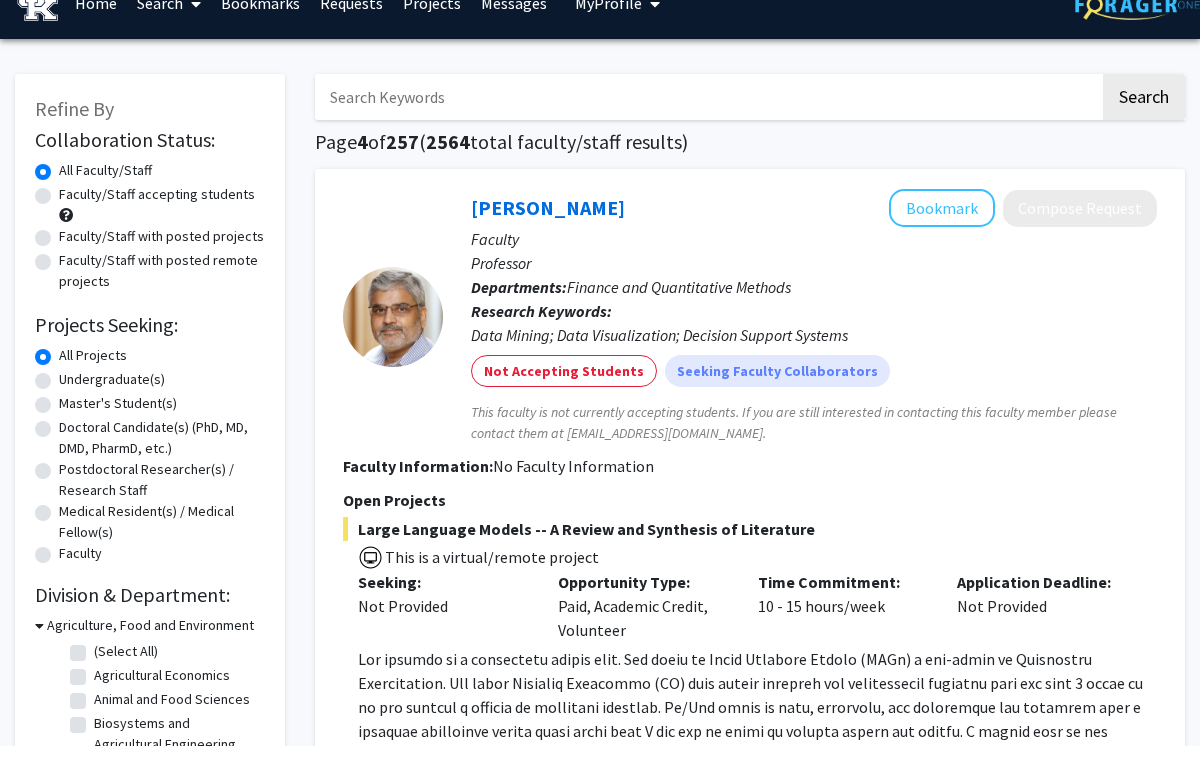 scroll, scrollTop: 33, scrollLeft: 0, axis: vertical 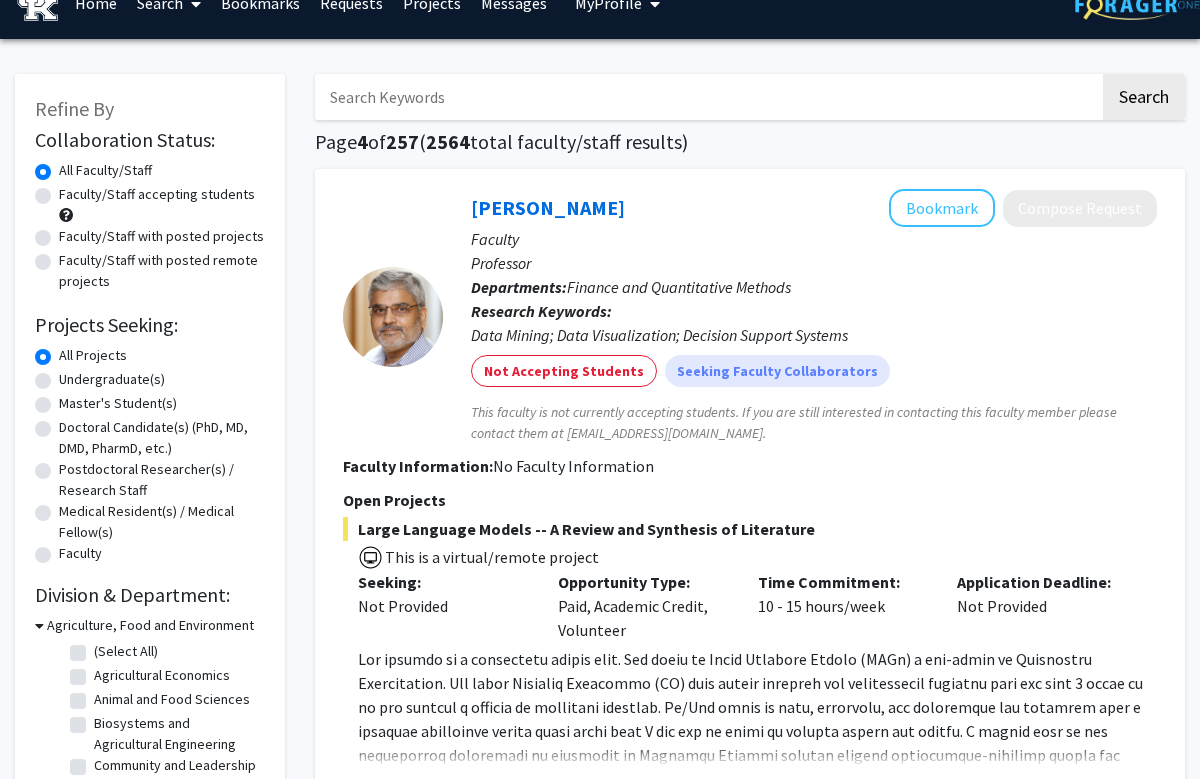 click on "Faculty/Staff accepting students" 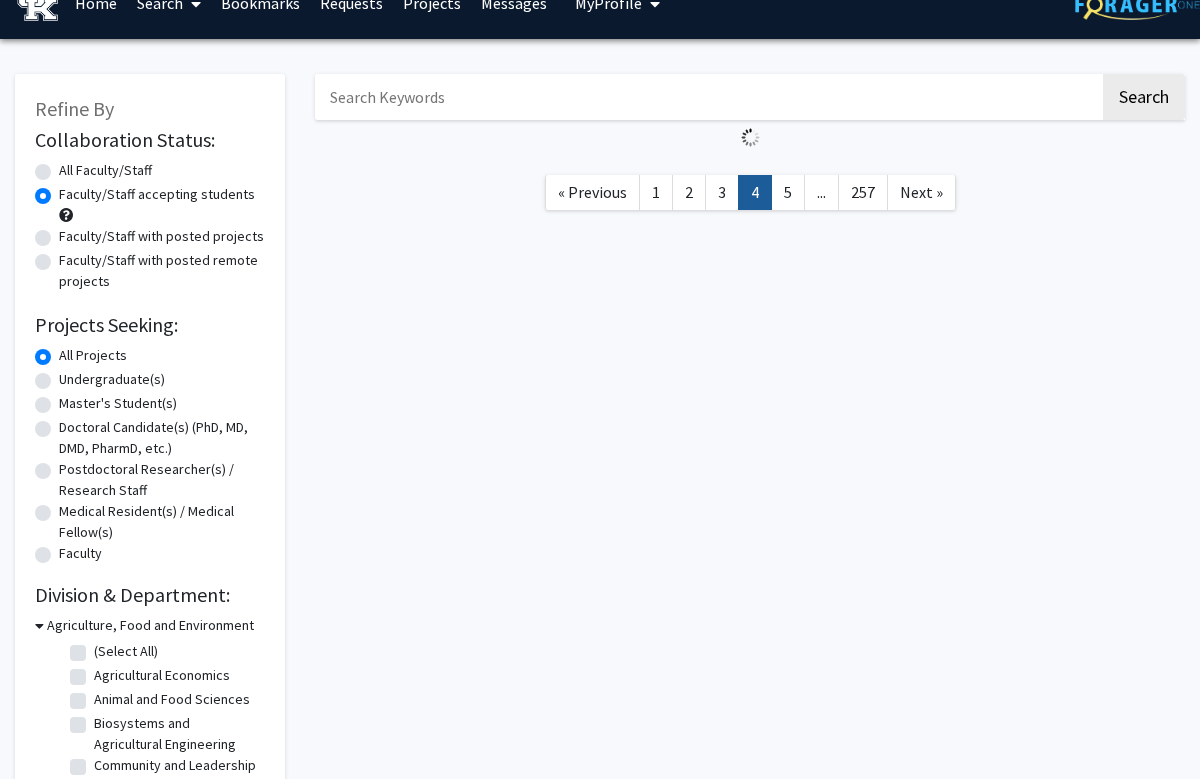 scroll, scrollTop: 0, scrollLeft: 0, axis: both 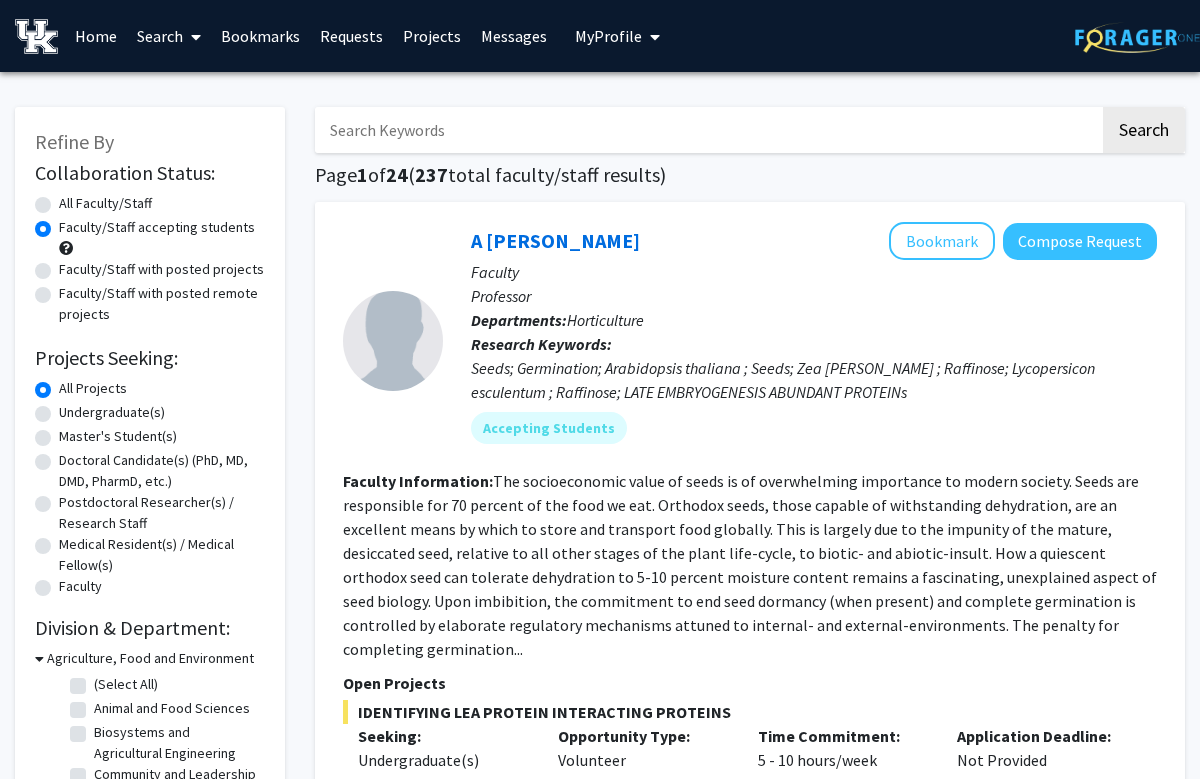 click on "Undergraduate(s)" 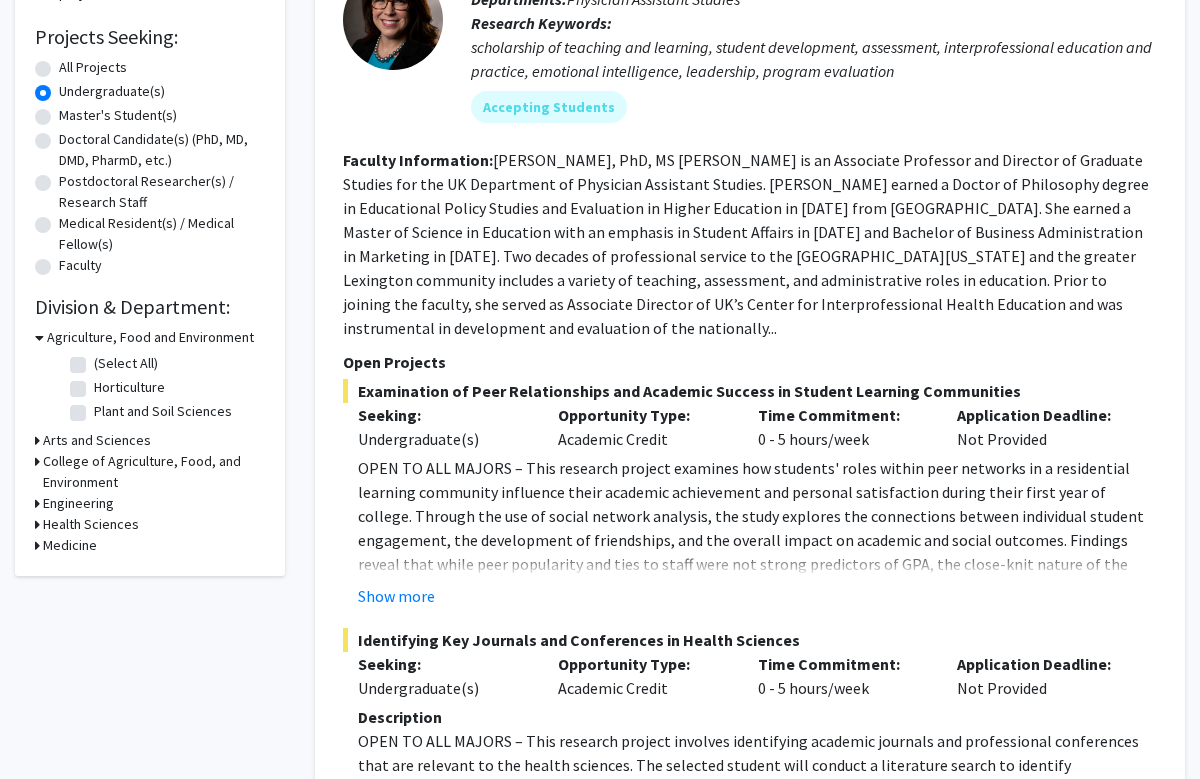 scroll, scrollTop: 323, scrollLeft: 0, axis: vertical 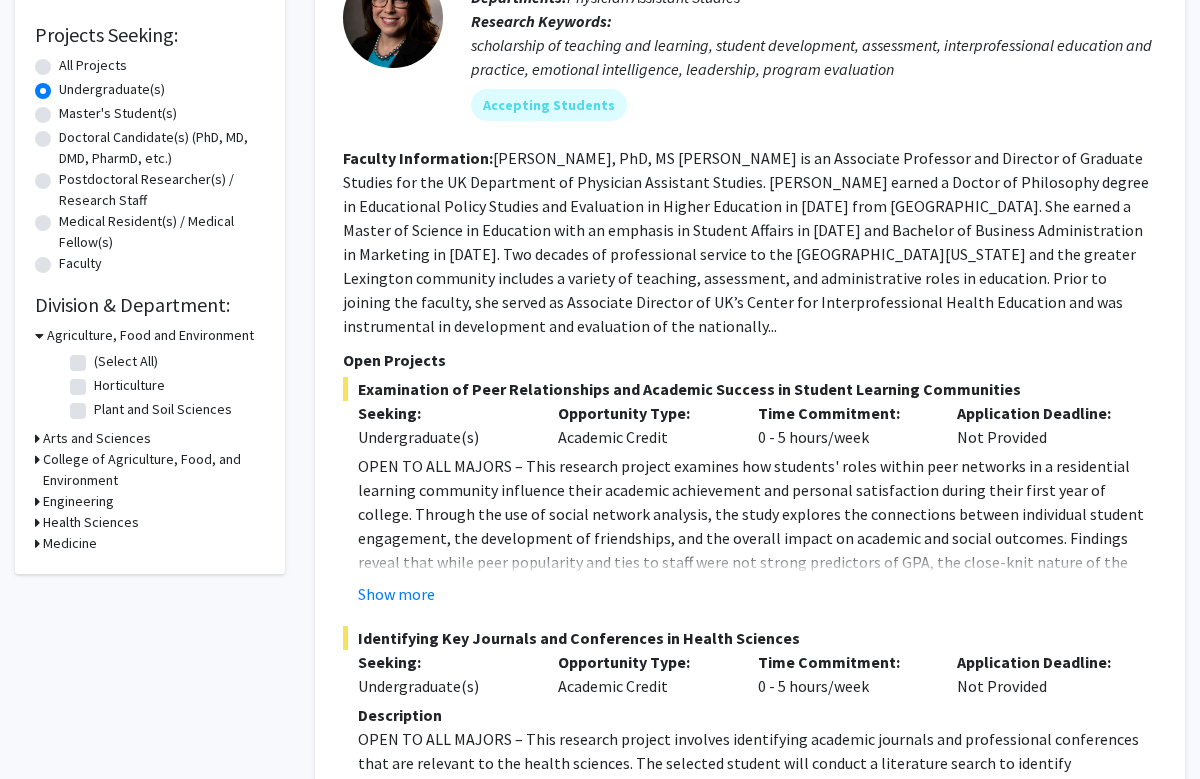 click on "Arts and Sciences" at bounding box center (97, 438) 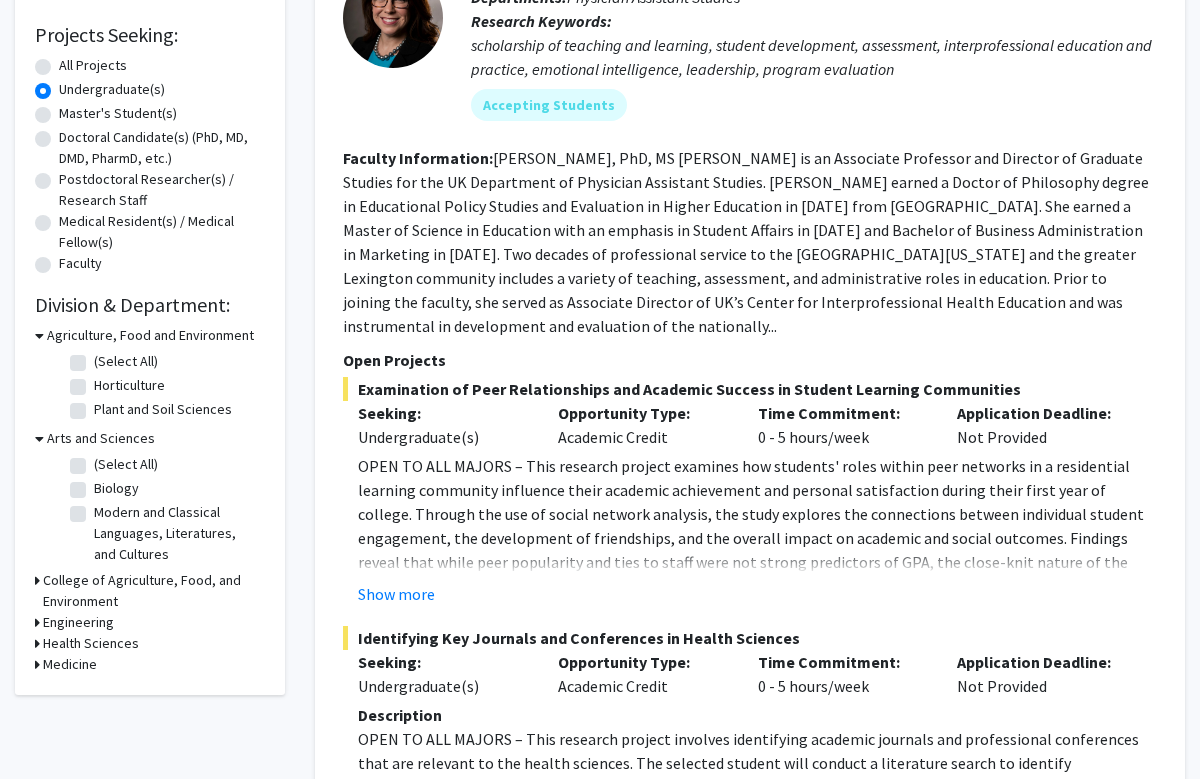 scroll, scrollTop: 323, scrollLeft: 0, axis: vertical 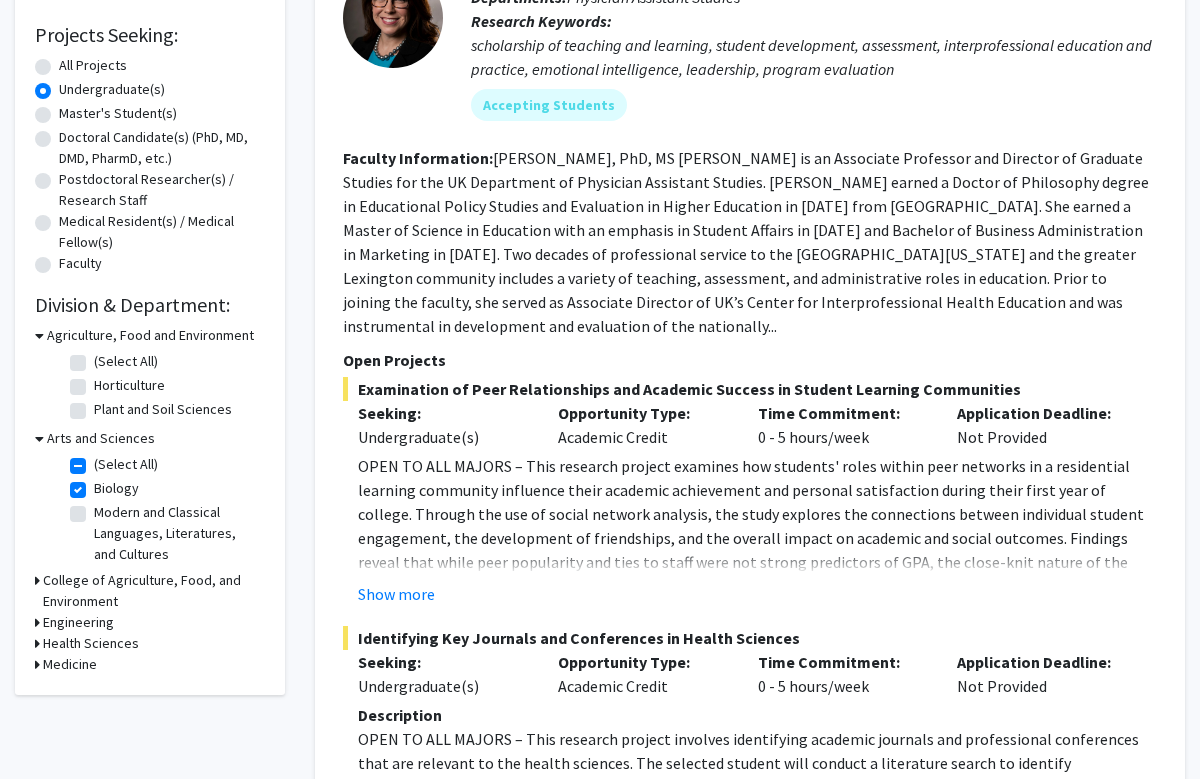 checkbox on "true" 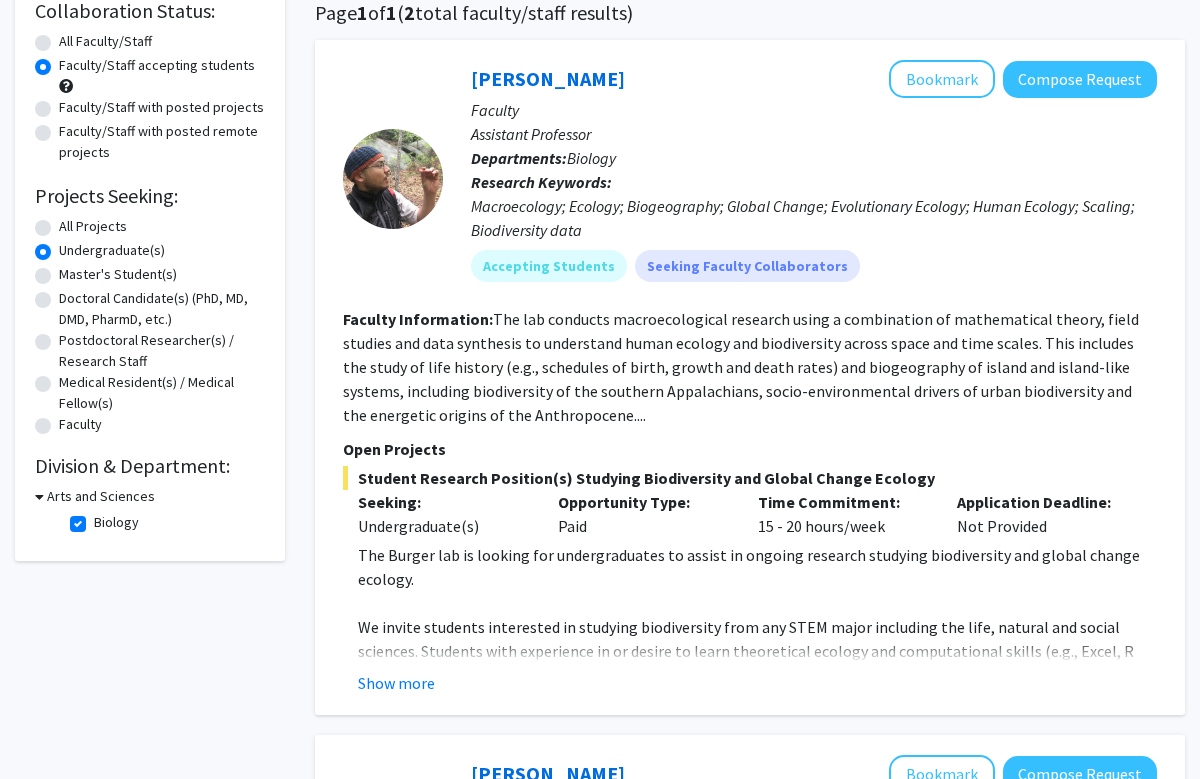 scroll, scrollTop: 185, scrollLeft: 0, axis: vertical 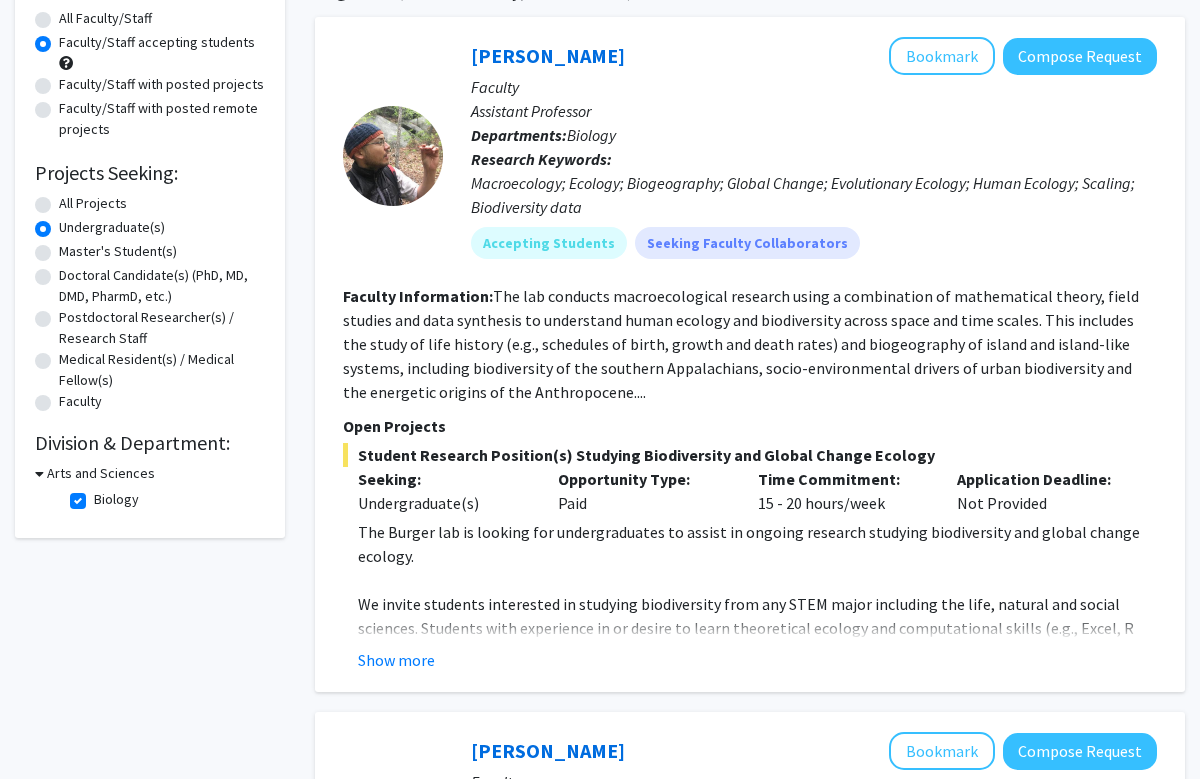 click on "Arts and Sciences" at bounding box center [101, 473] 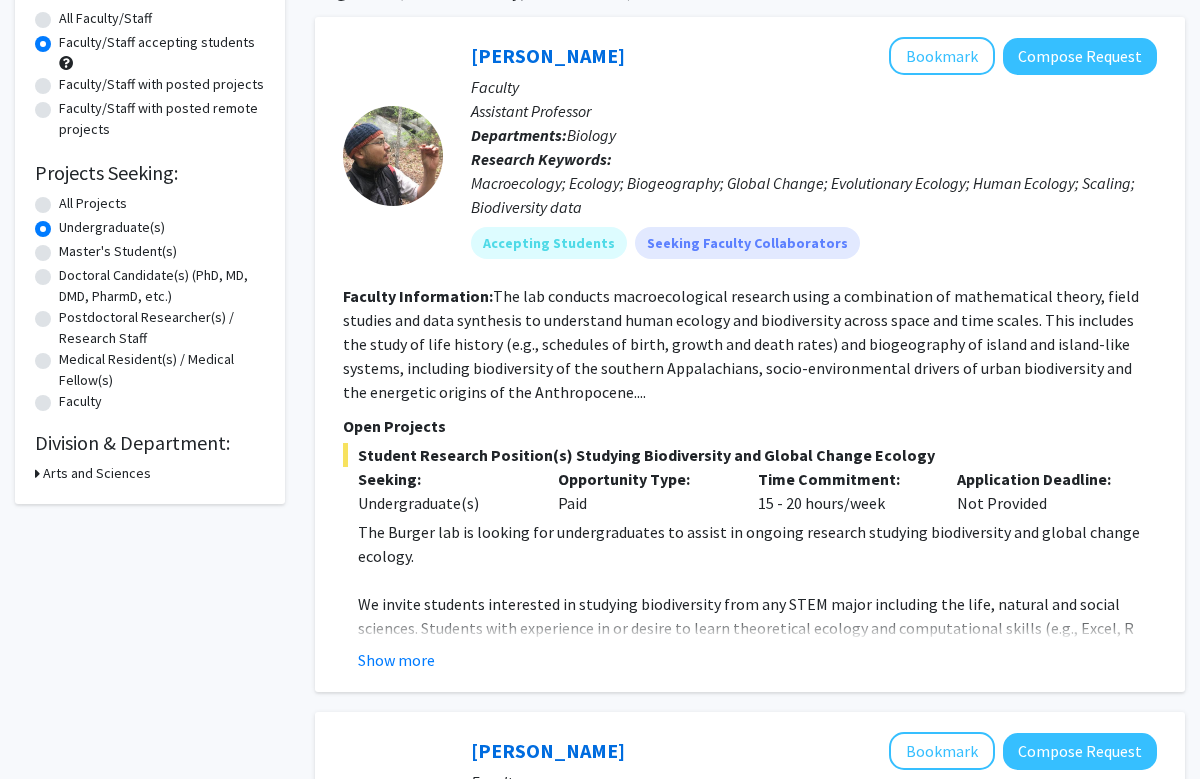 click on "Refine By Collaboration Status: Collaboration Status  All Faculty/Staff    Collaboration Status  Faculty/Staff accepting students    Collaboration Status  Faculty/Staff with posted projects    Collaboration Status  Faculty/Staff with posted remote projects    Projects Seeking: Projects Seeking Level  All Projects    Projects Seeking Level  Undergraduate(s)    Projects Seeking Level  Master's Student(s)    Projects Seeking Level  Doctoral Candidate(s) (PhD, MD, DMD, PharmD, etc.)    Projects Seeking Level  Postdoctoral Researcher(s) / Research Staff    Projects Seeking Level  Medical Resident(s) / Medical Fellow(s)    Projects Seeking Level  Faculty    Division & Department:      Arts and Sciences" 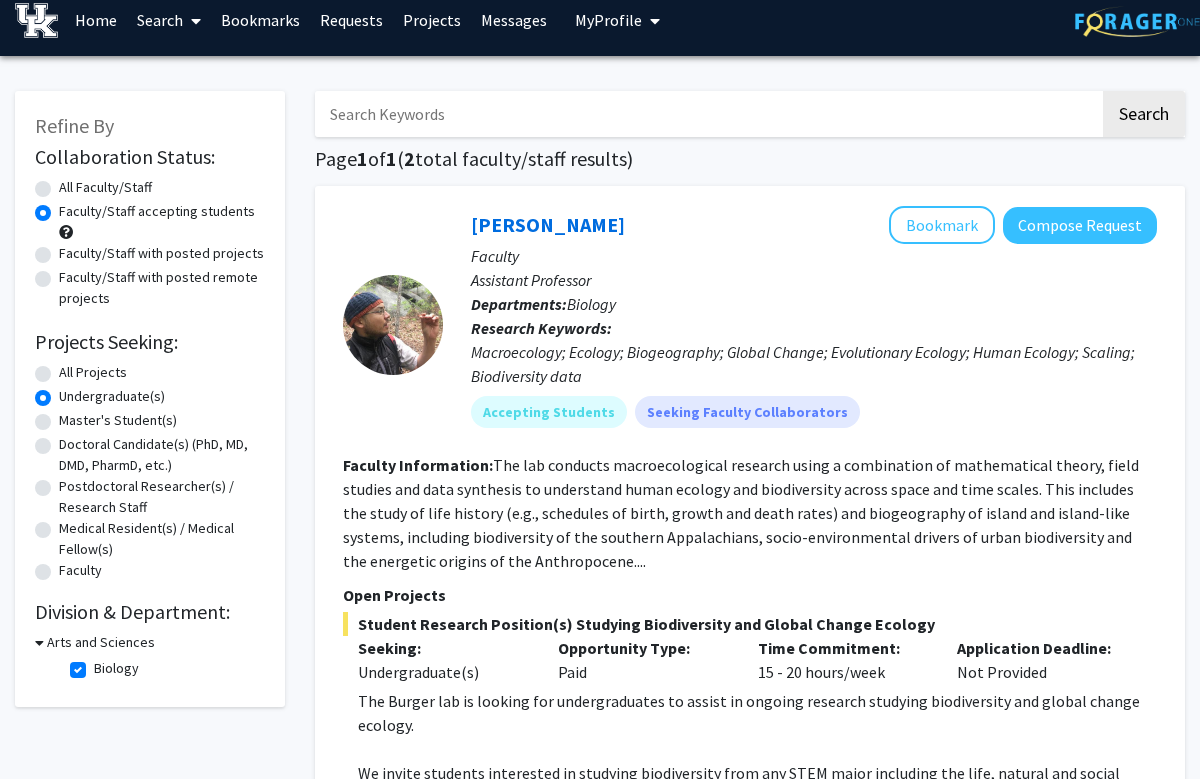 scroll, scrollTop: 0, scrollLeft: 0, axis: both 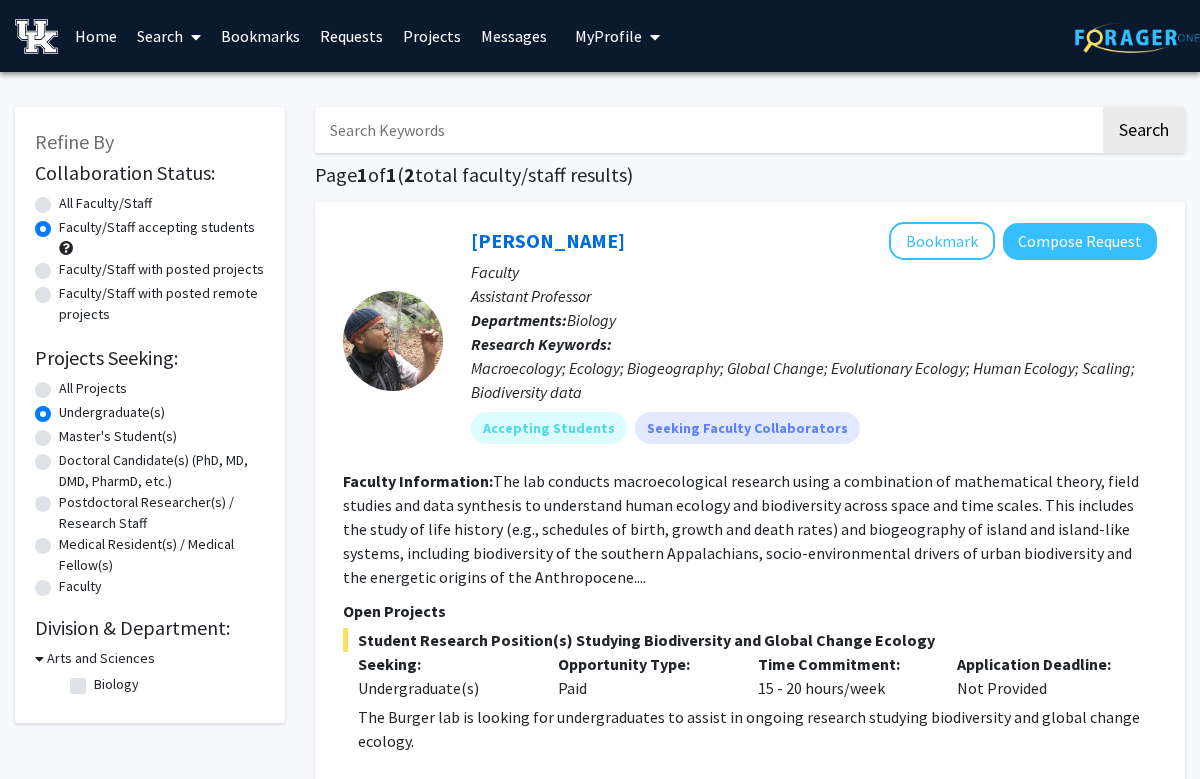checkbox on "false" 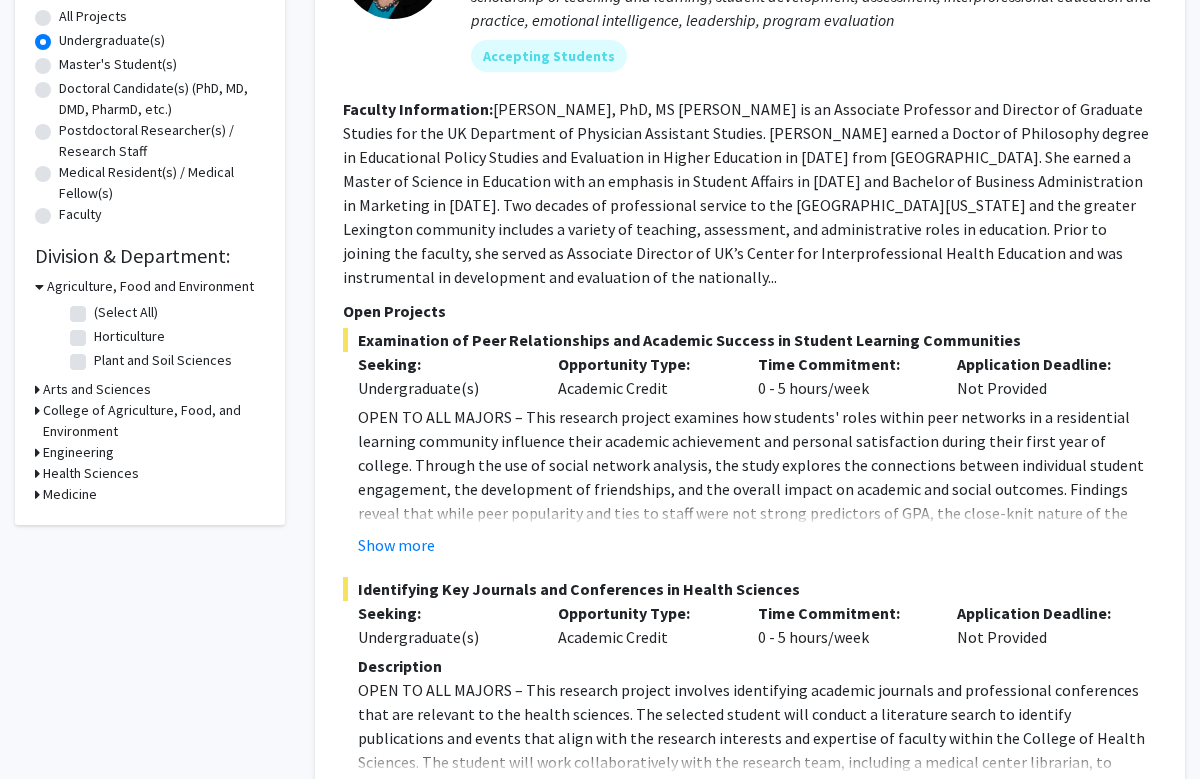 scroll, scrollTop: 373, scrollLeft: 0, axis: vertical 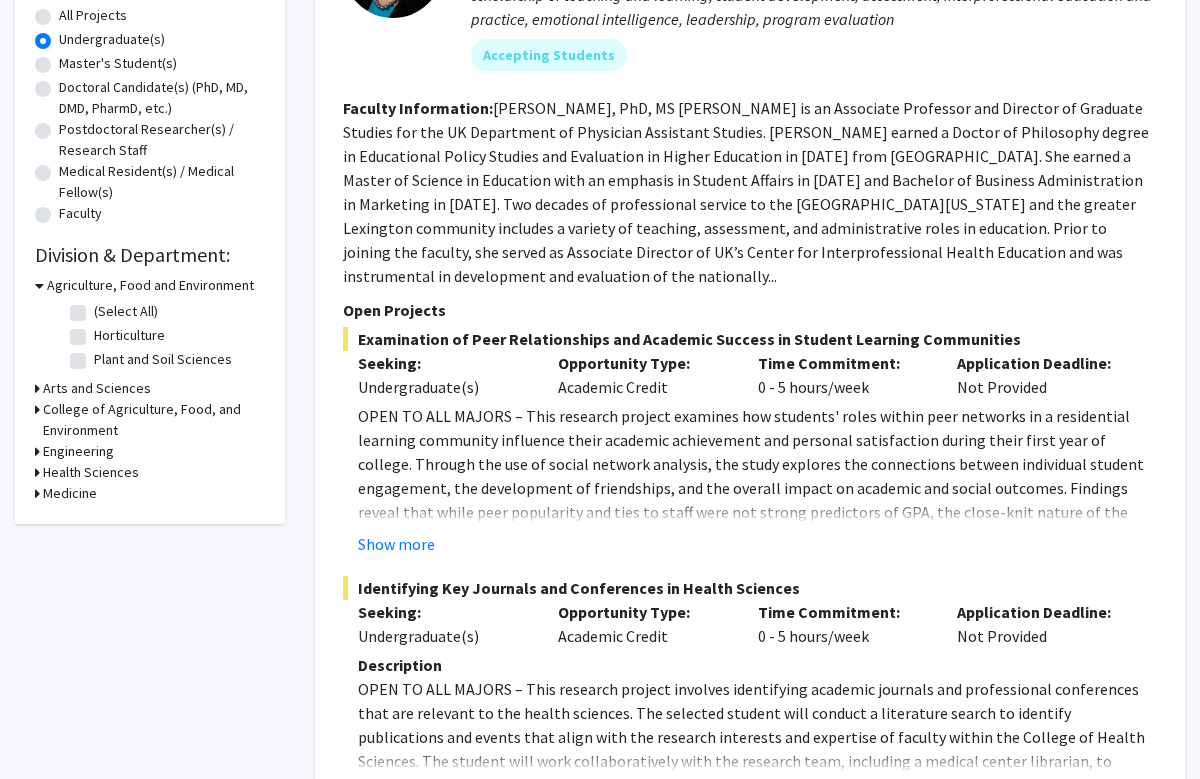 click on "Medicine" at bounding box center [70, 493] 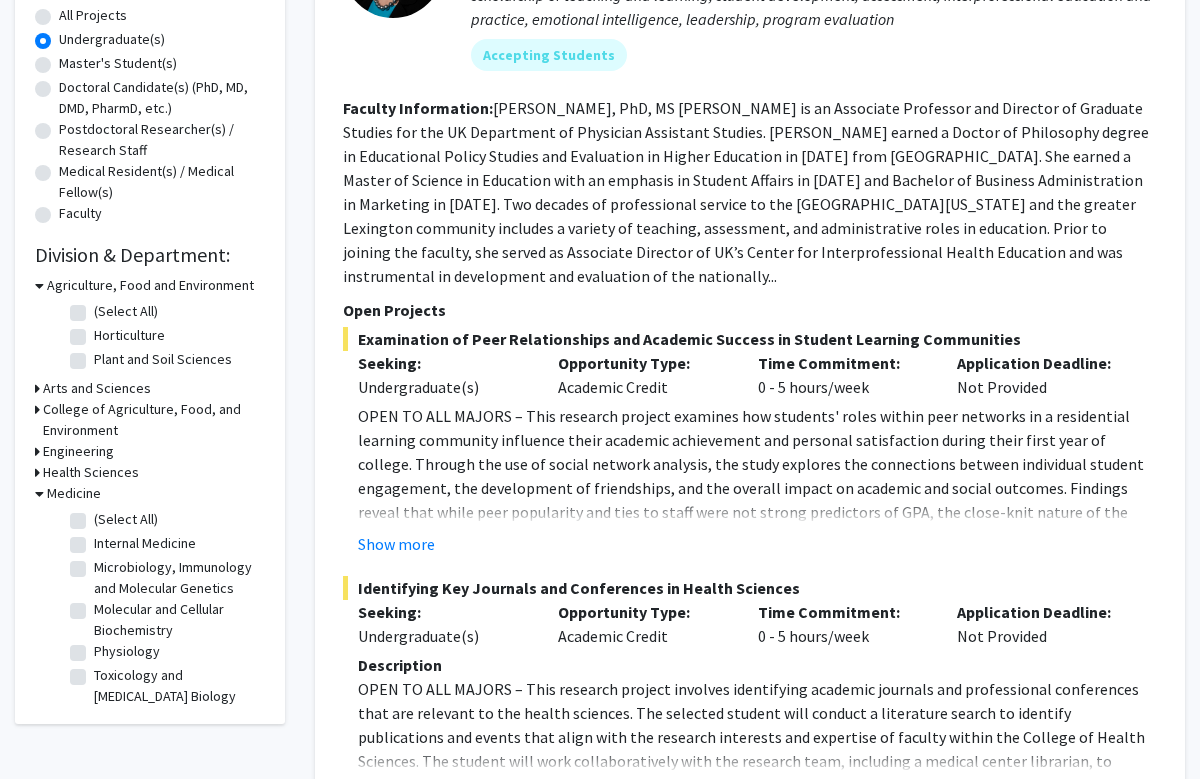 click on "(Select All)" 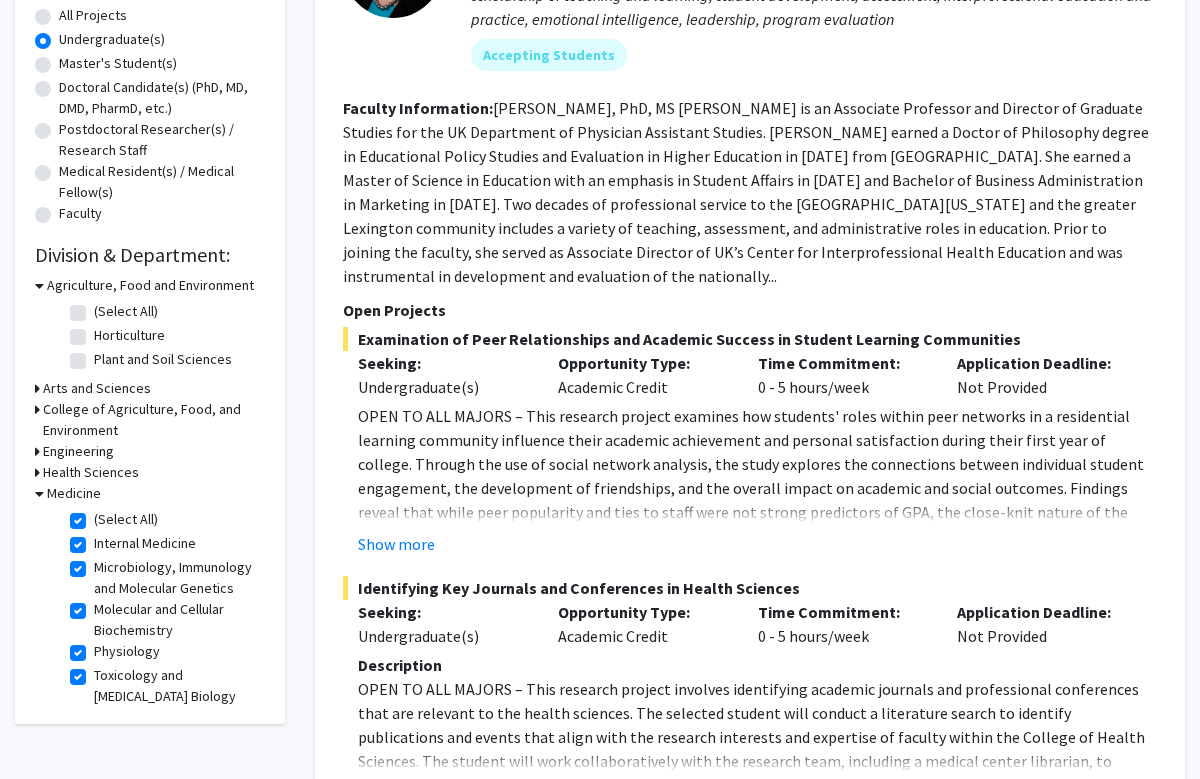 checkbox on "true" 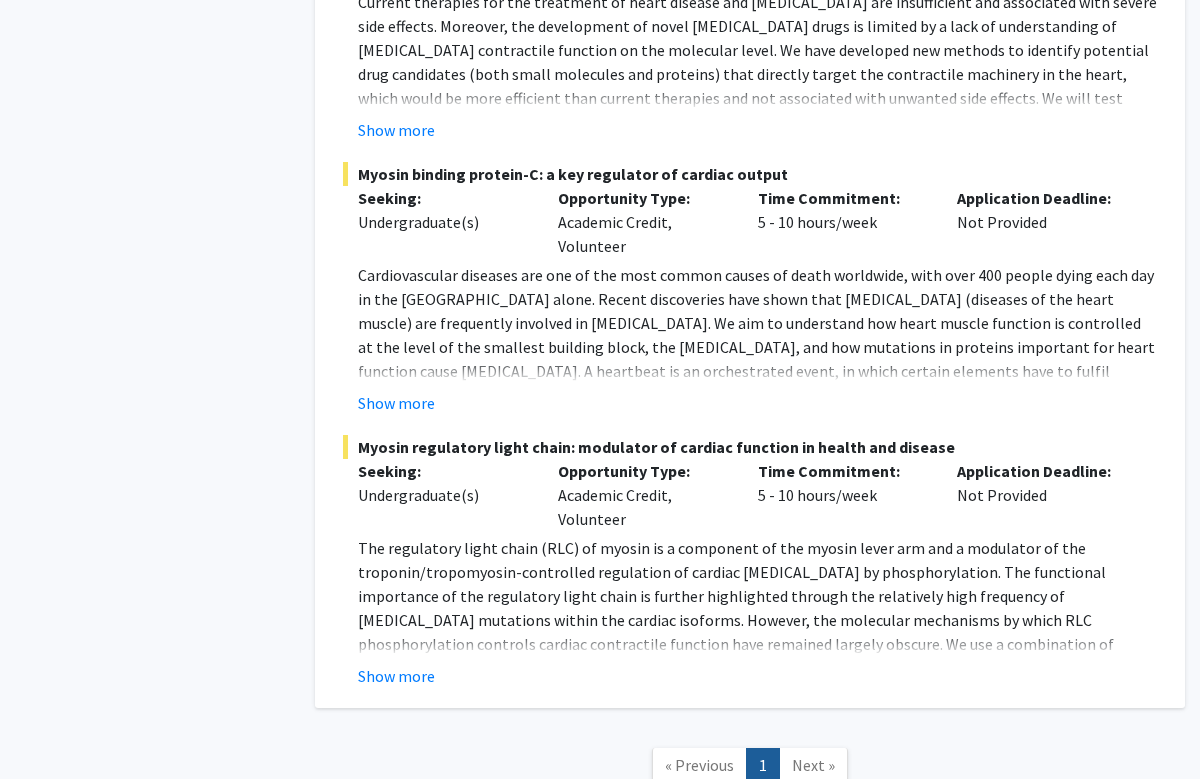 scroll, scrollTop: 4062, scrollLeft: 0, axis: vertical 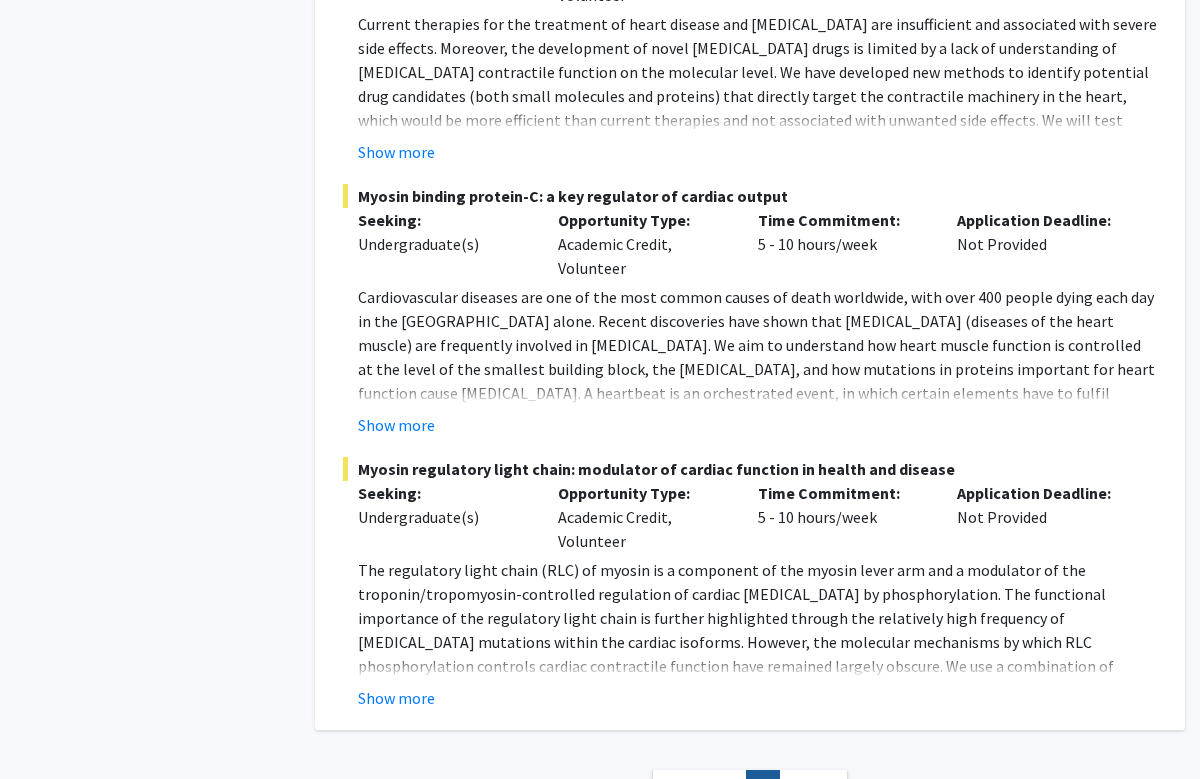 click on "Show more" 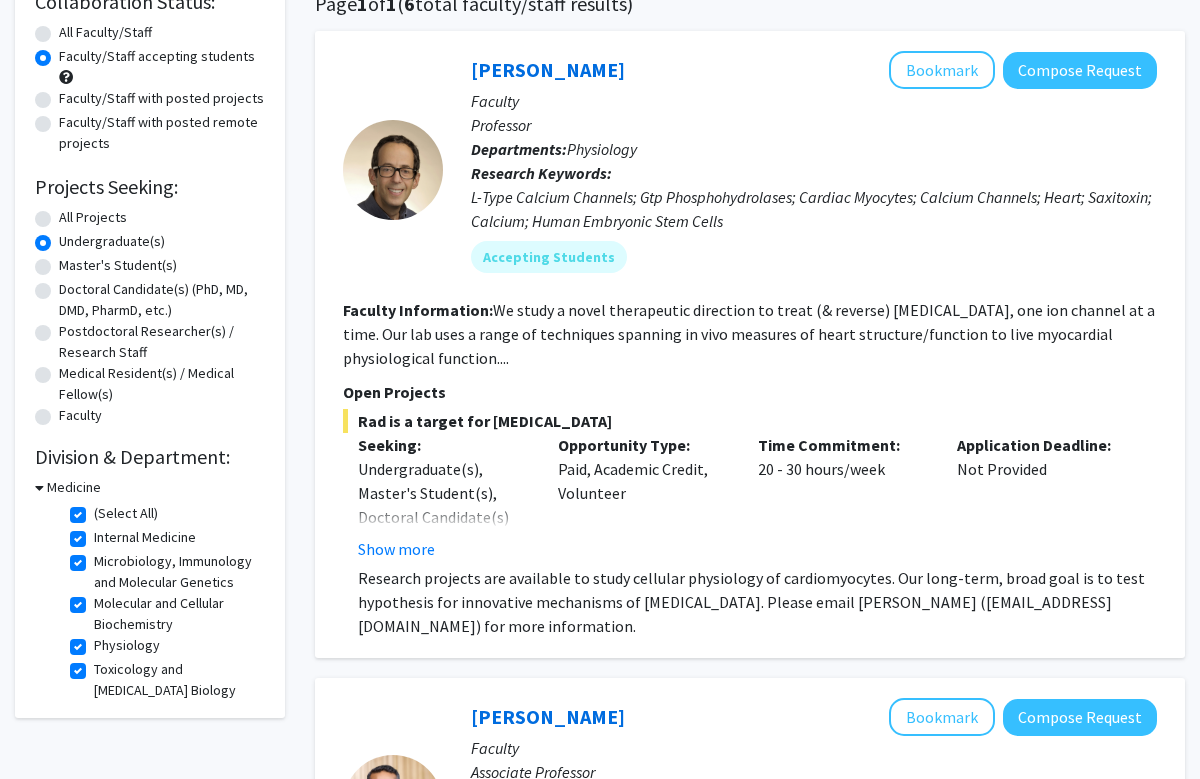 scroll, scrollTop: 0, scrollLeft: 0, axis: both 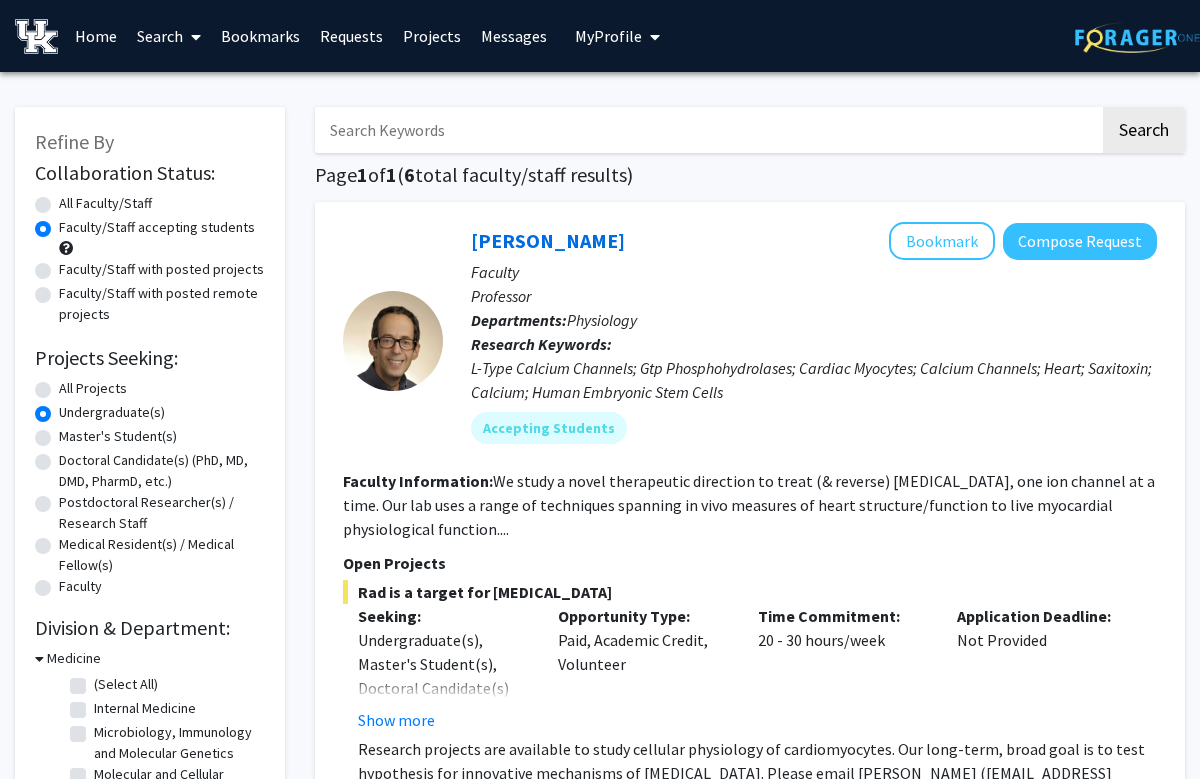 checkbox on "false" 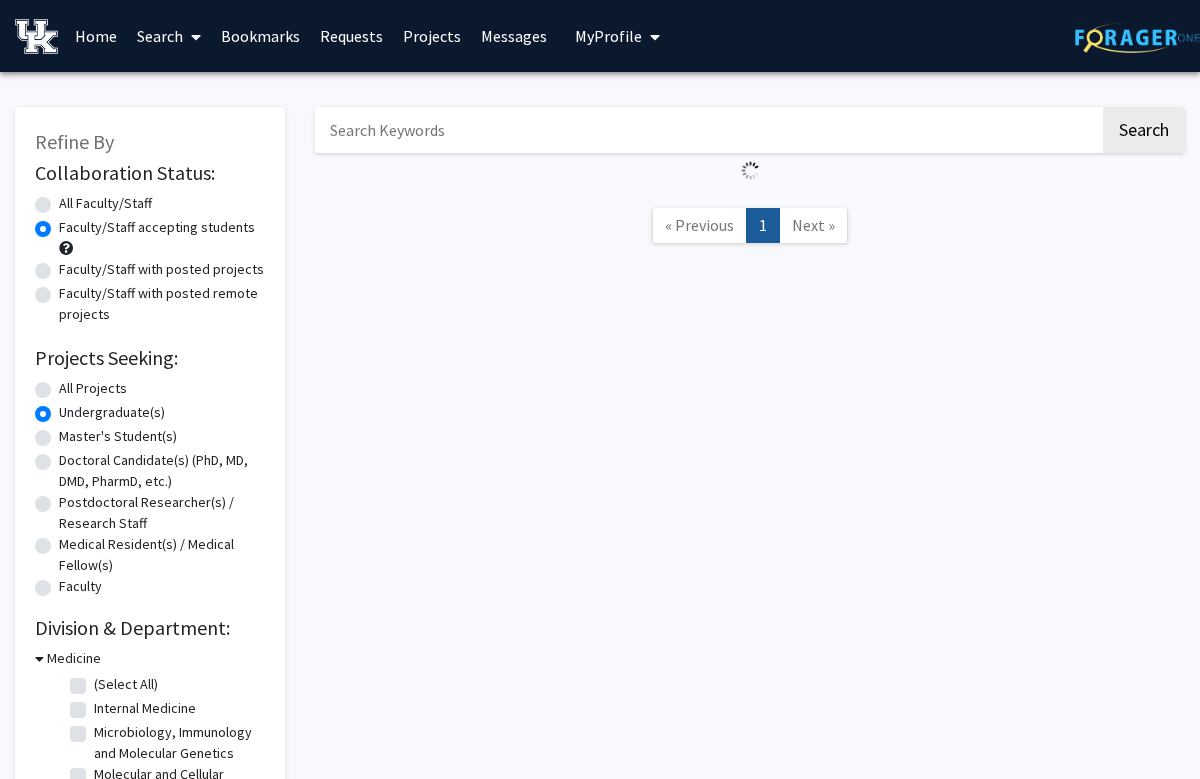 scroll, scrollTop: 212, scrollLeft: 0, axis: vertical 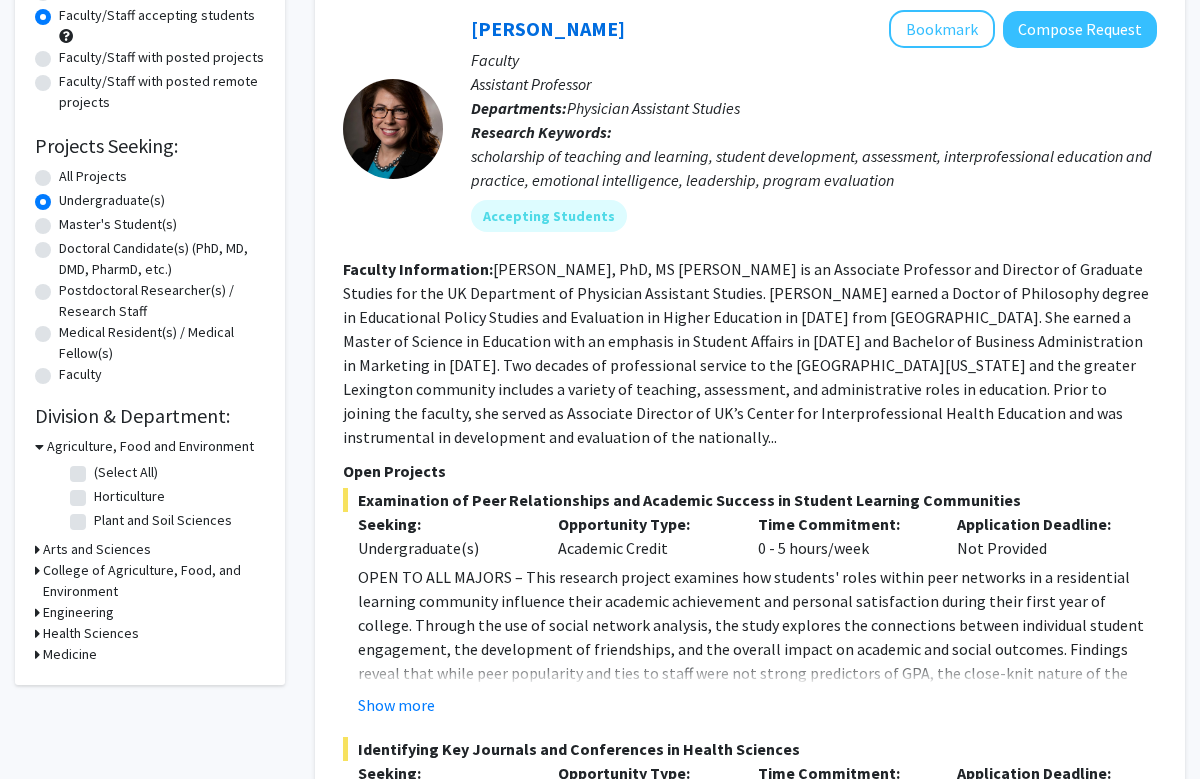 click 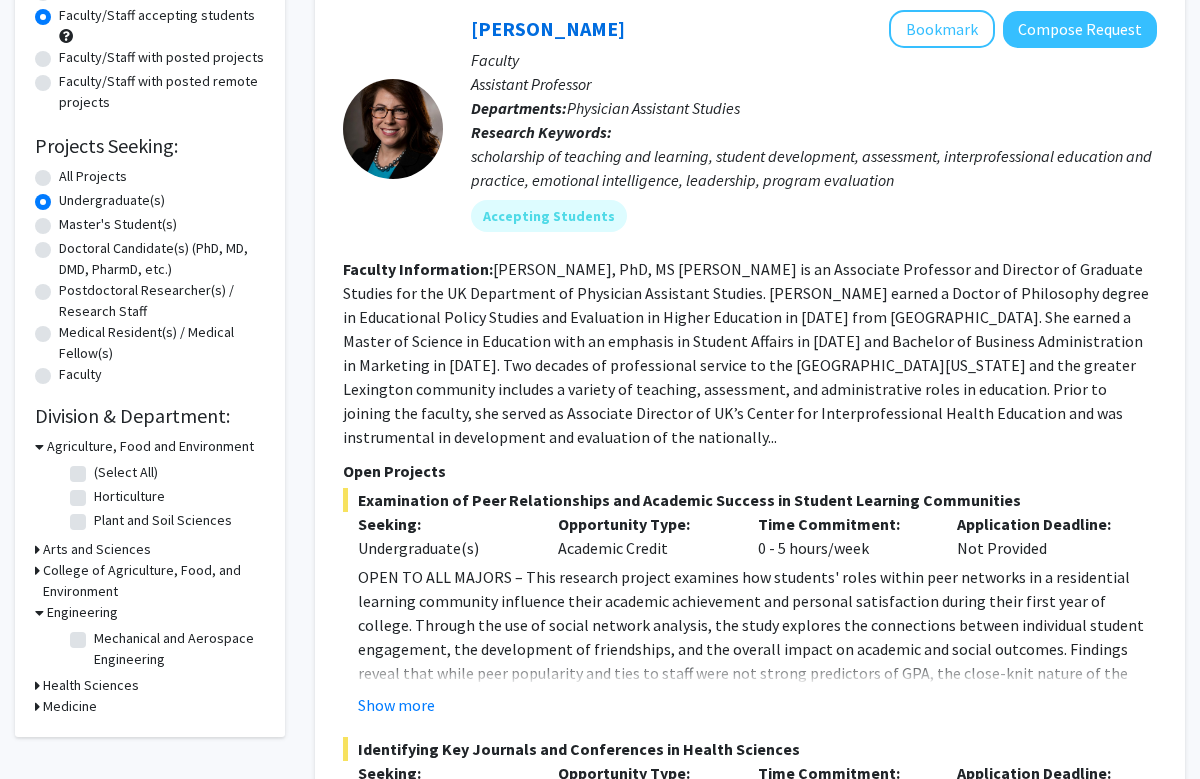 click on "Refine By Collaboration Status: Collaboration Status  All Faculty/Staff    Collaboration Status  Faculty/Staff accepting students    Collaboration Status  Faculty/Staff with posted projects    Collaboration Status  Faculty/Staff with posted remote projects    Projects Seeking: Projects Seeking Level  All Projects    Projects Seeking Level  Undergraduate(s)    Projects Seeking Level  Master's Student(s)    Projects Seeking Level  Doctoral Candidate(s) (PhD, MD, DMD, PharmD, etc.)    Projects Seeking Level  Postdoctoral Researcher(s) / Research Staff    Projects Seeking Level  Medical Resident(s) / Medical Fellow(s)    Projects Seeking Level  Faculty    Division & Department:      Agriculture, Food and Environment  (Select All)  (Select All)  Horticulture  Horticulture  Plant and Soil Sciences  Plant and Soil Sciences       Arts and Sciences       College of Agriculture, Food, and Environment       Engineering  Mechanical and Aerospace Engineering  Mechanical and Aerospace Engineering" 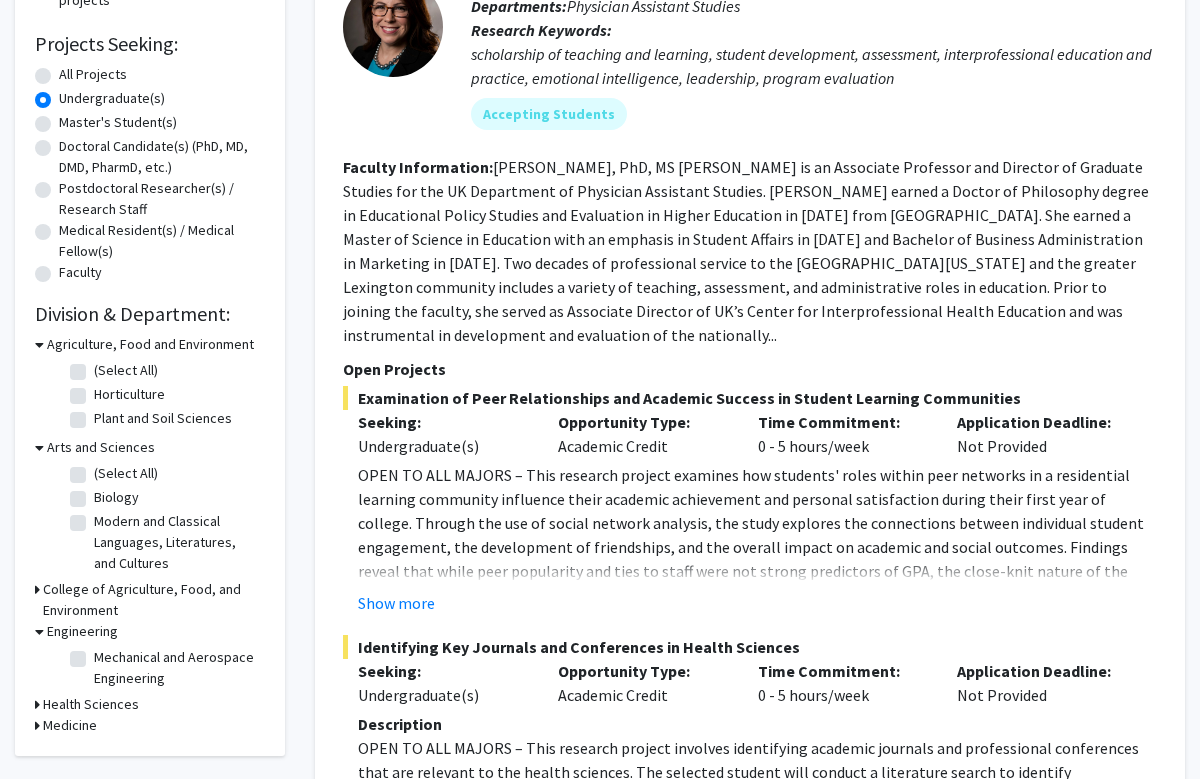 scroll, scrollTop: 319, scrollLeft: 0, axis: vertical 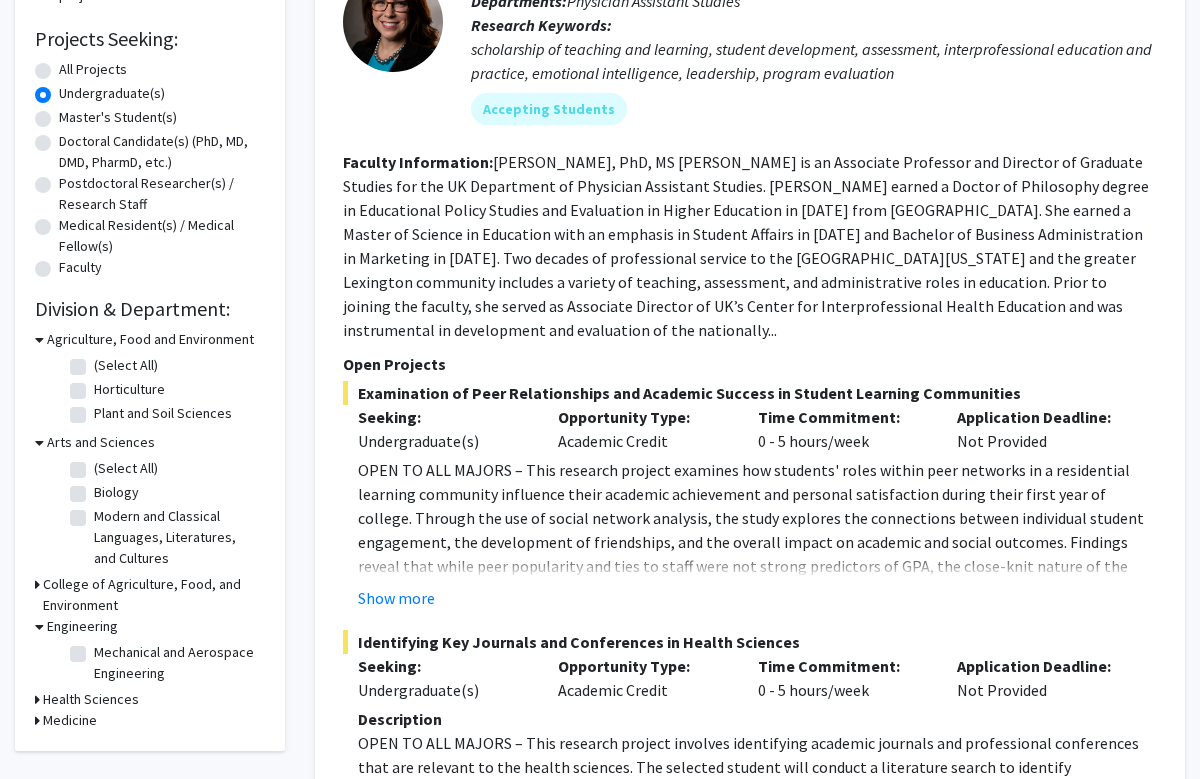 click on "Refine By Collaboration Status: Collaboration Status  All Faculty/Staff    Collaboration Status  Faculty/Staff accepting students    Collaboration Status  Faculty/Staff with posted projects    Collaboration Status  Faculty/Staff with posted remote projects    Projects Seeking: Projects Seeking Level  All Projects    Projects Seeking Level  Undergraduate(s)    Projects Seeking Level  Master's Student(s)    Projects Seeking Level  Doctoral Candidate(s) (PhD, MD, DMD, PharmD, etc.)    Projects Seeking Level  Postdoctoral Researcher(s) / Research Staff    Projects Seeking Level  Medical Resident(s) / Medical Fellow(s)    Projects Seeking Level  Faculty    Division & Department:      Agriculture, Food and Environment  (Select All)  (Select All)  Horticulture  Horticulture  Plant and Soil Sciences  Plant and Soil Sciences       Arts and Sciences  (Select All)  (Select All)  Biology  Biology  Modern and Classical Languages, Literatures, and Cultures      College of Agriculture, Food, and Environment" 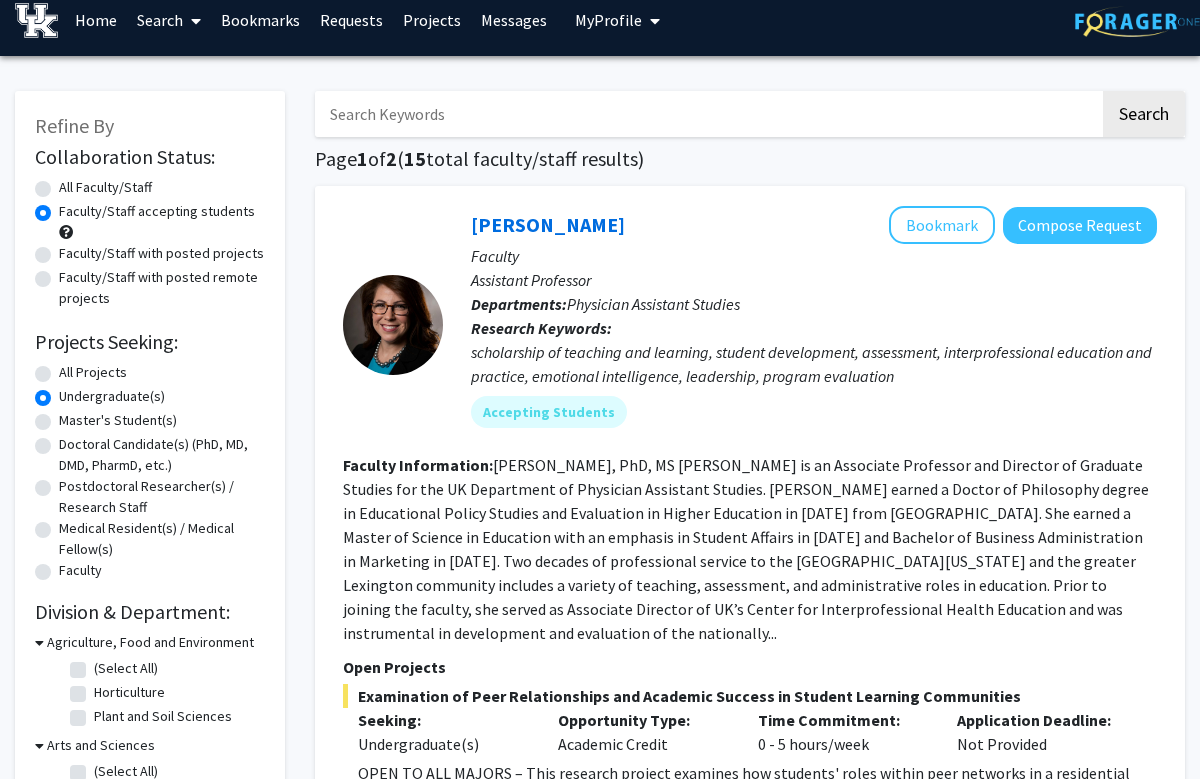 scroll, scrollTop: 0, scrollLeft: 0, axis: both 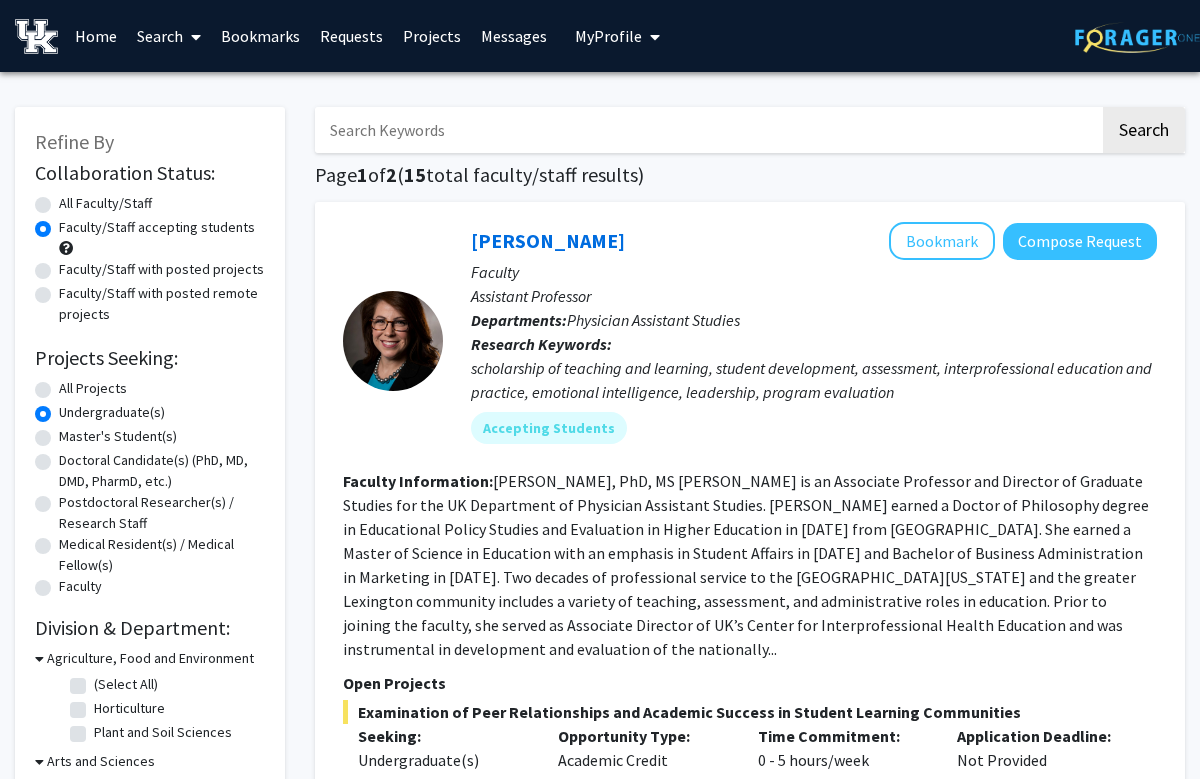 click on "Search" at bounding box center (169, 36) 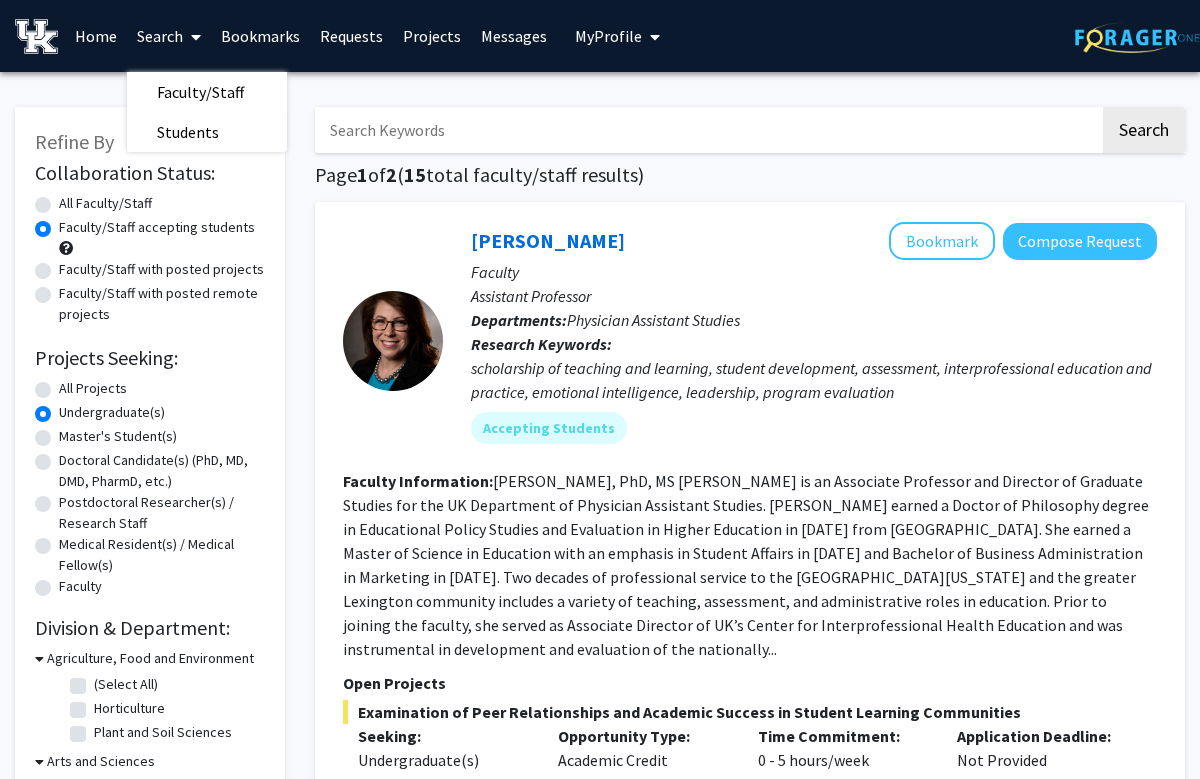 click on "Students" at bounding box center [188, 132] 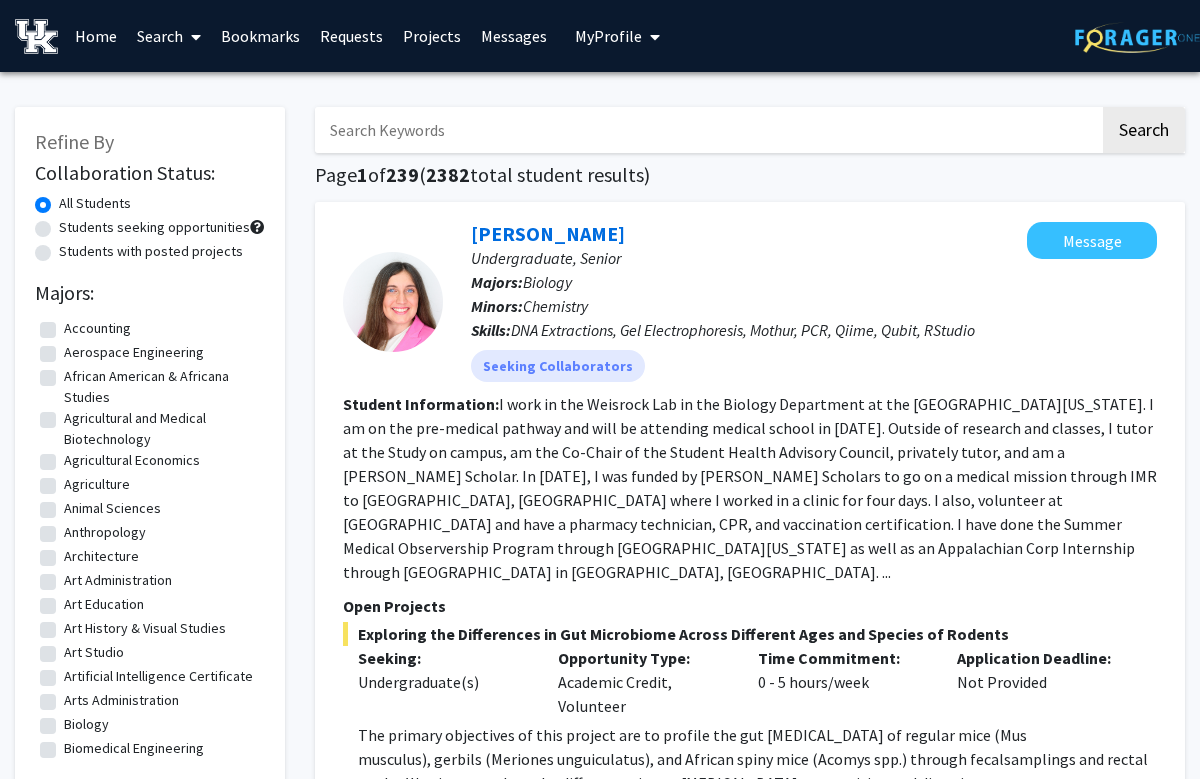 click on "Students with posted projects" 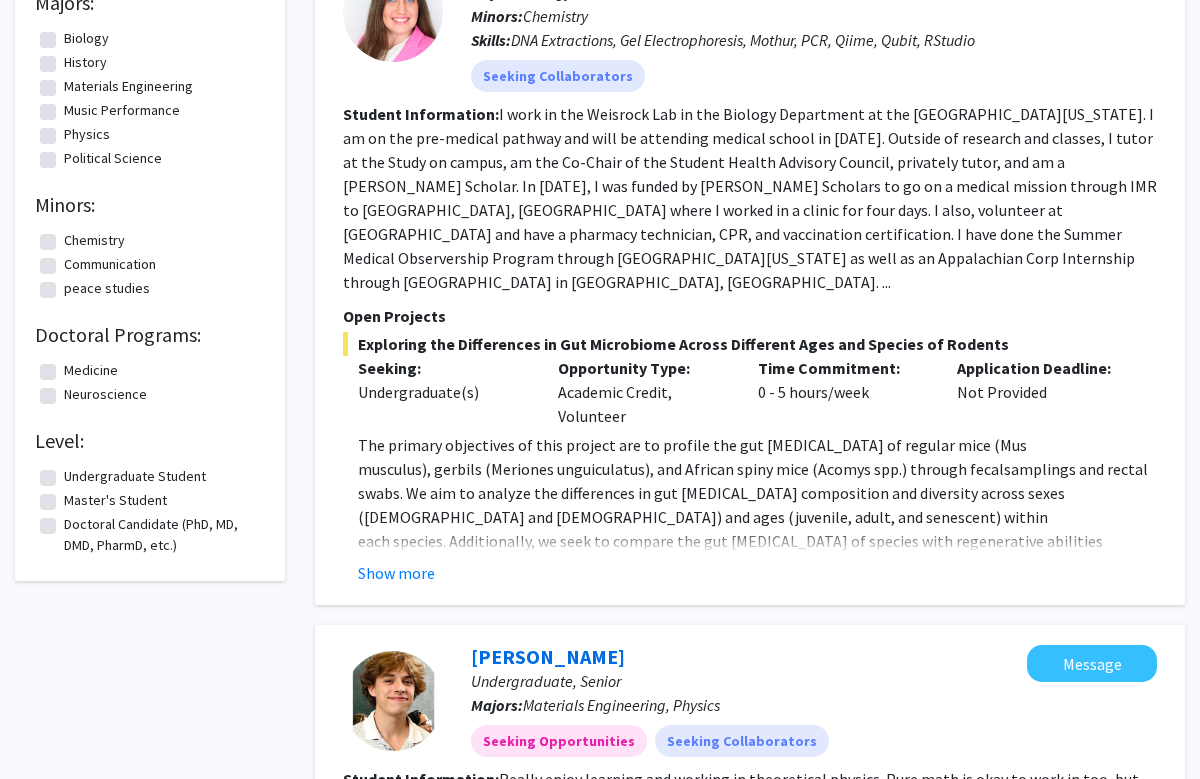 scroll, scrollTop: 291, scrollLeft: 0, axis: vertical 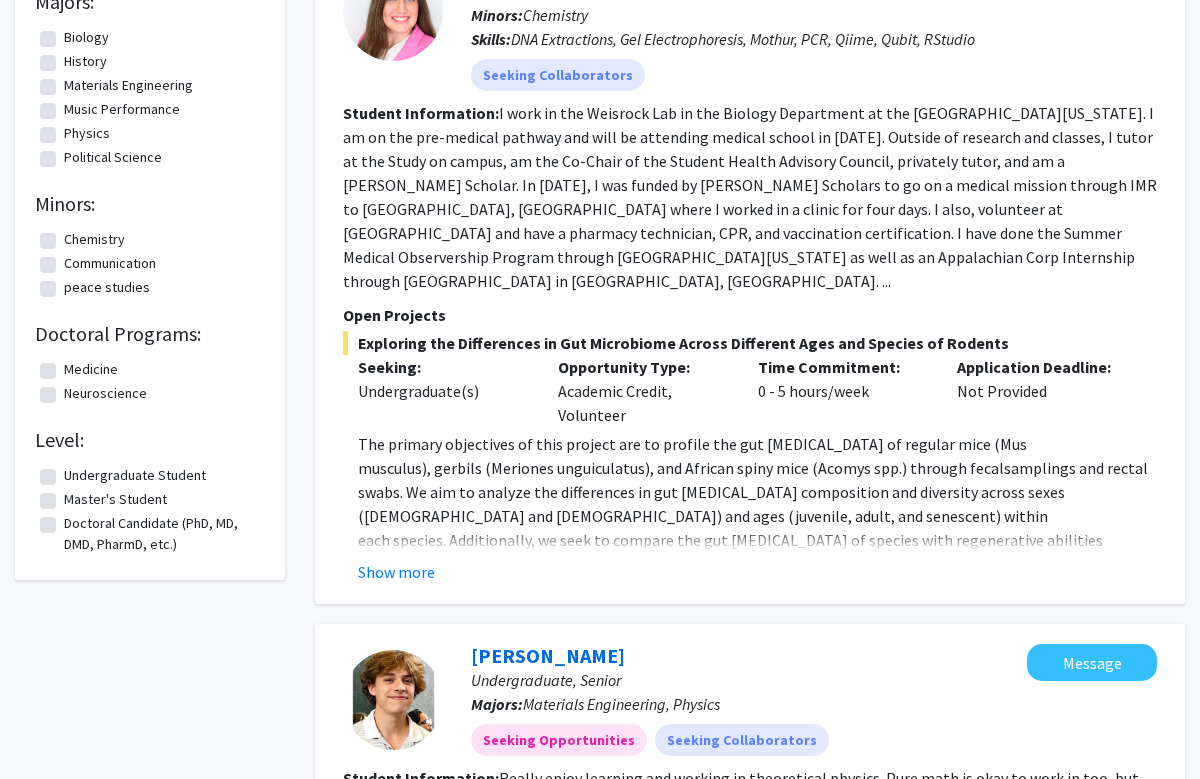 click on "Undergraduate Student" 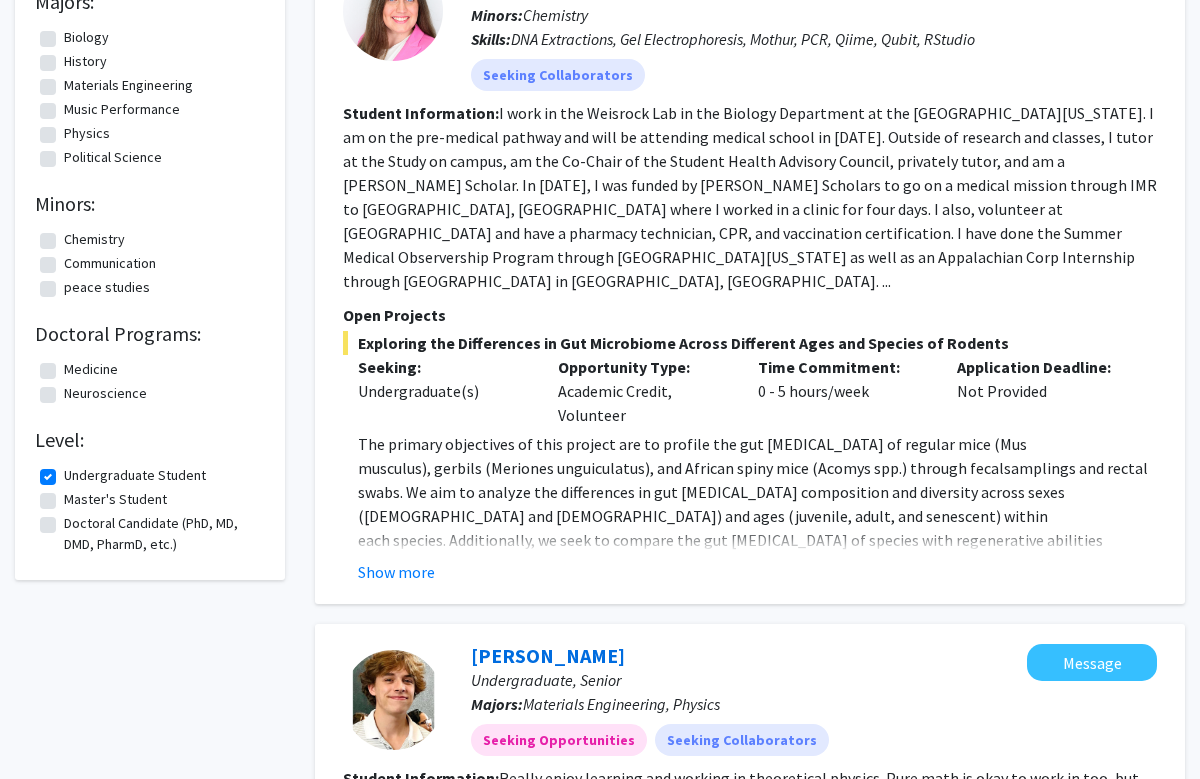 scroll, scrollTop: 0, scrollLeft: 0, axis: both 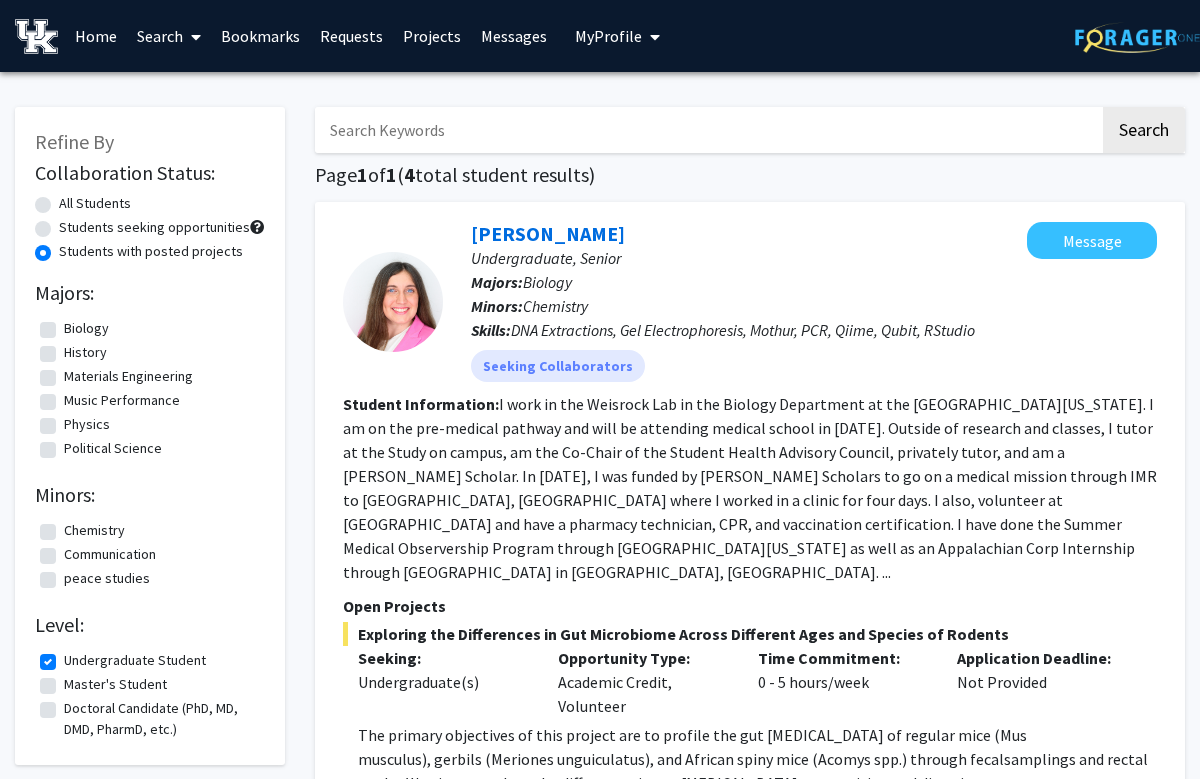 click on "Music Performance" 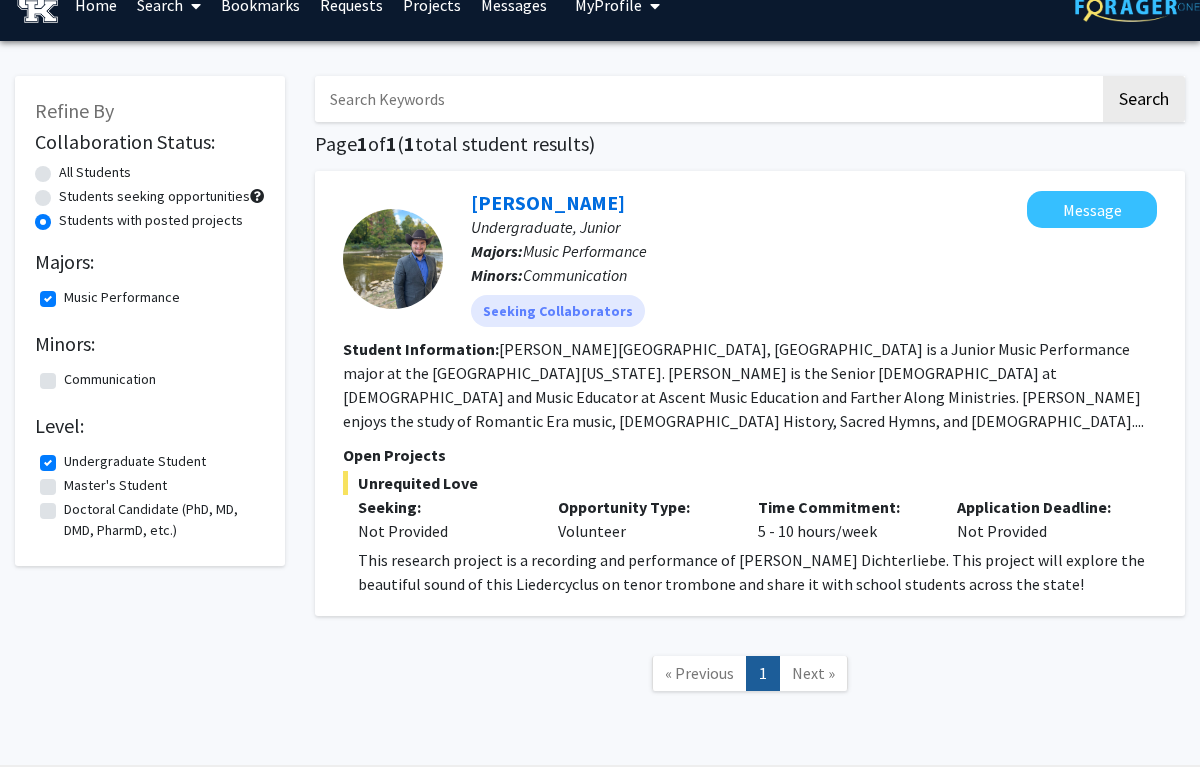 scroll, scrollTop: 0, scrollLeft: 0, axis: both 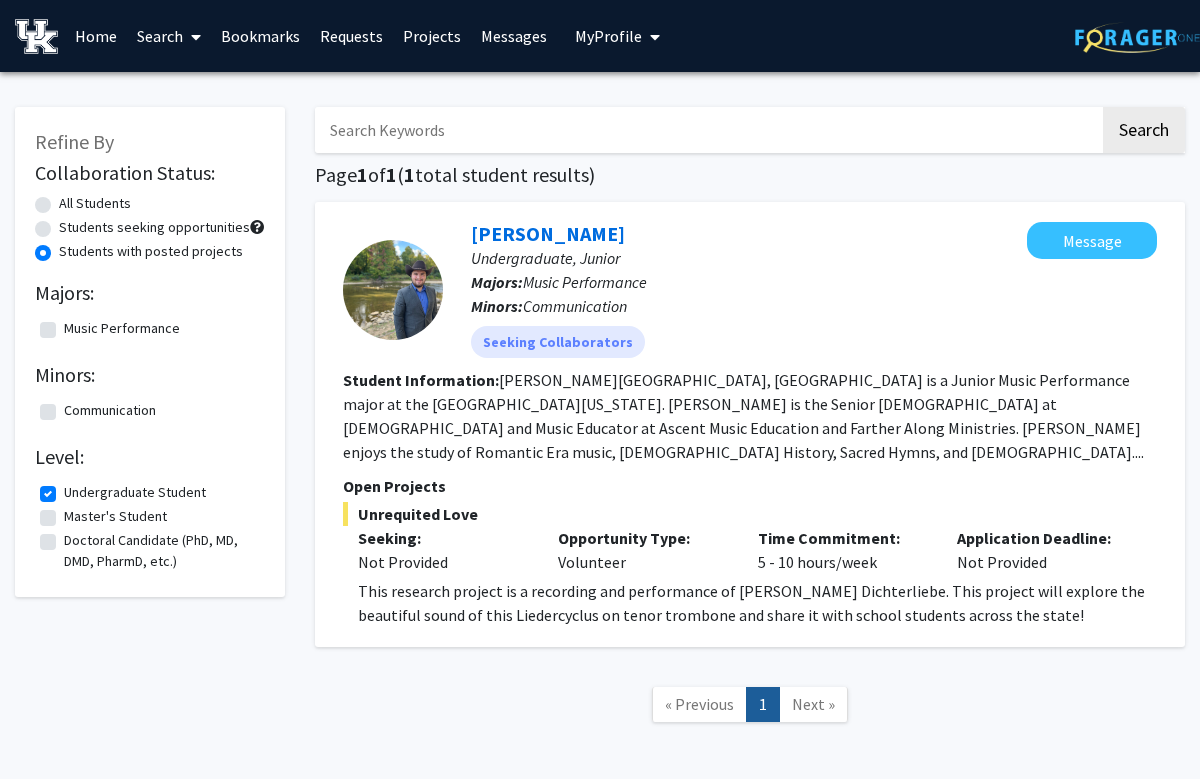 checkbox on "false" 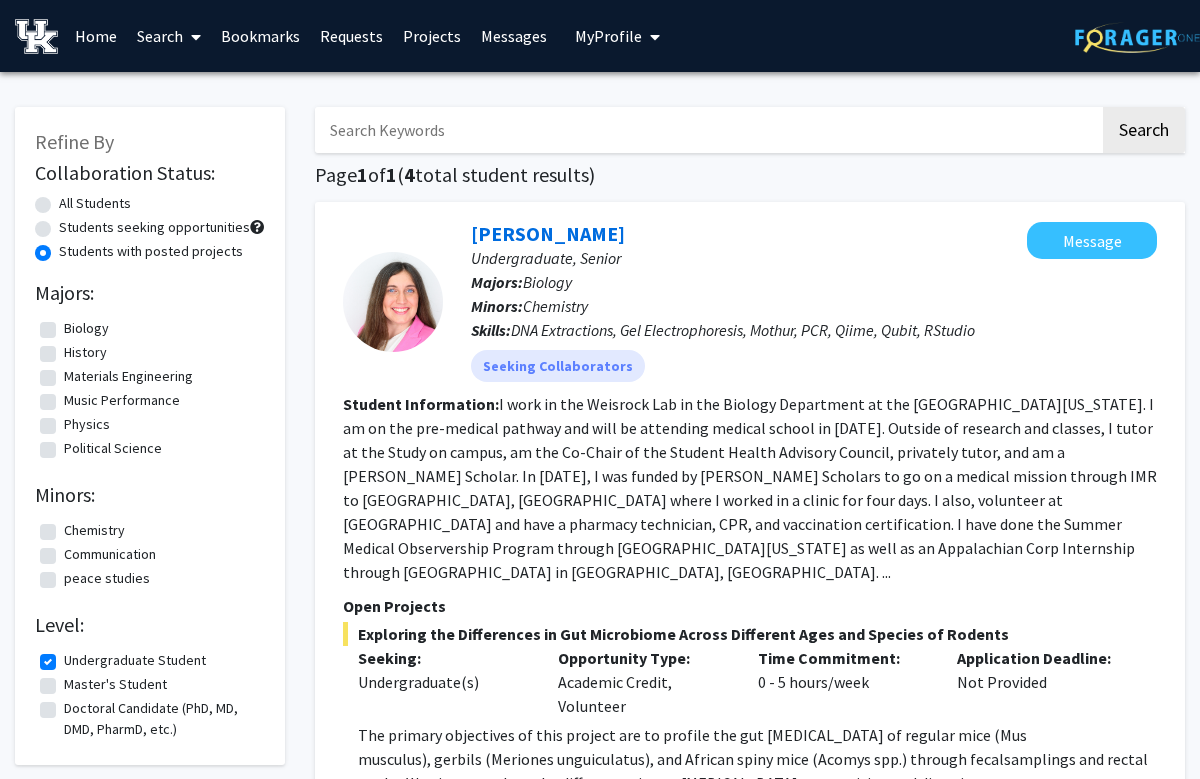 click on "Biology" 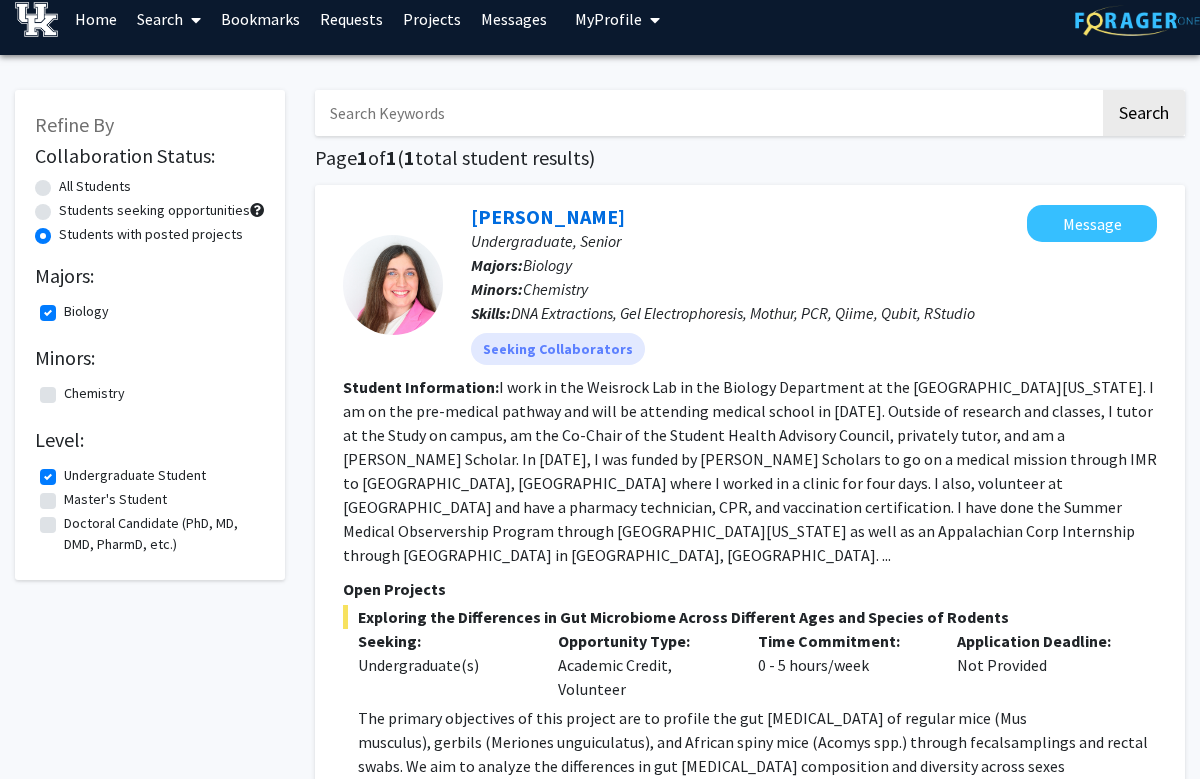 scroll, scrollTop: 0, scrollLeft: 0, axis: both 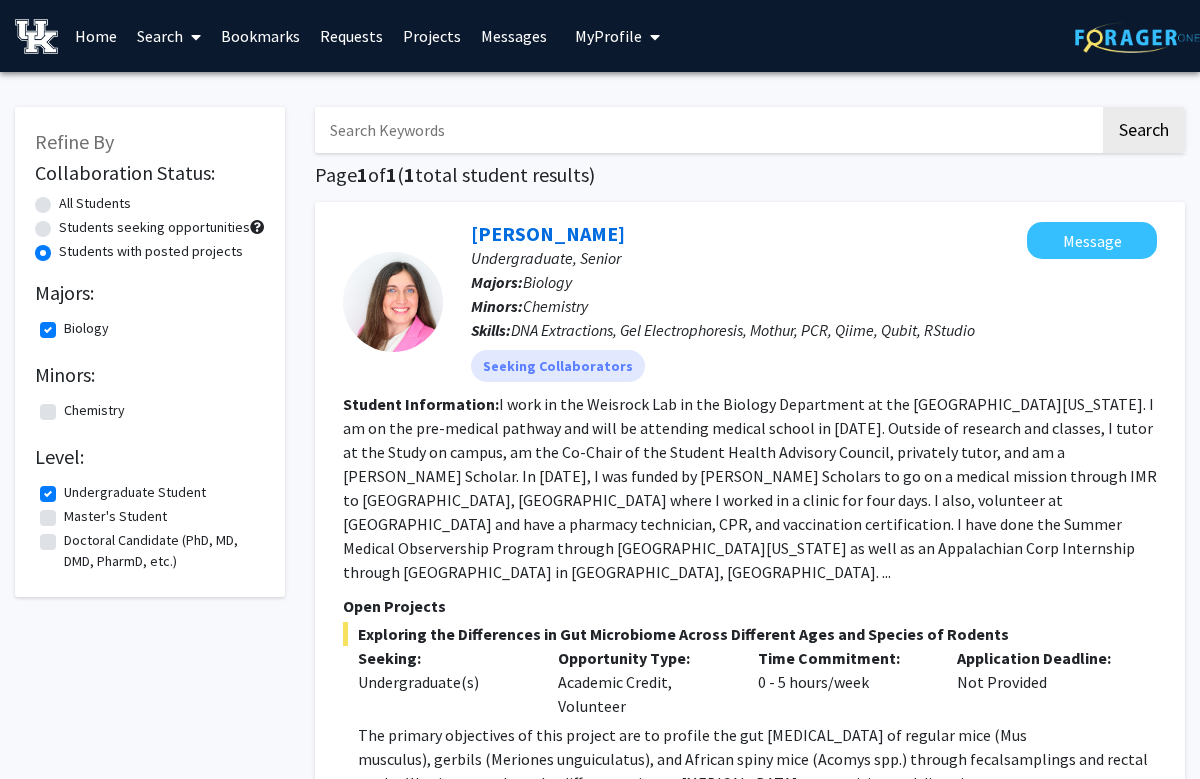 click on "Biology" 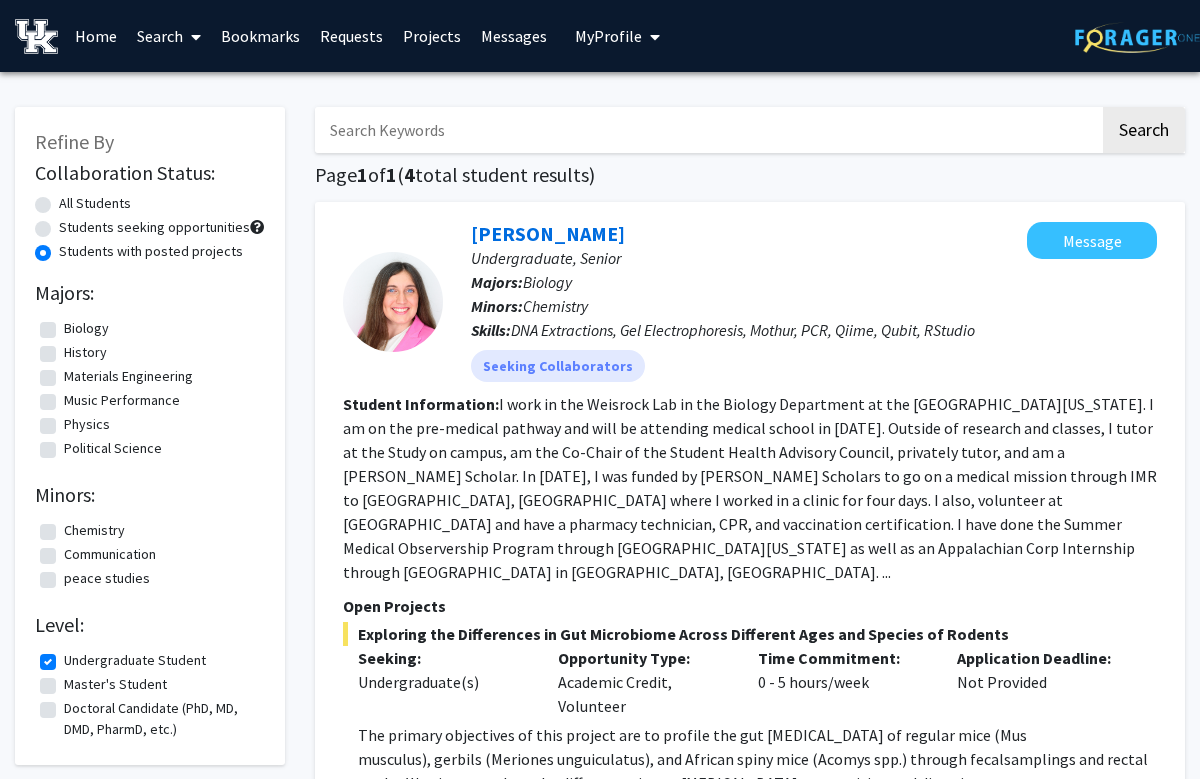 click on "Chemistry" 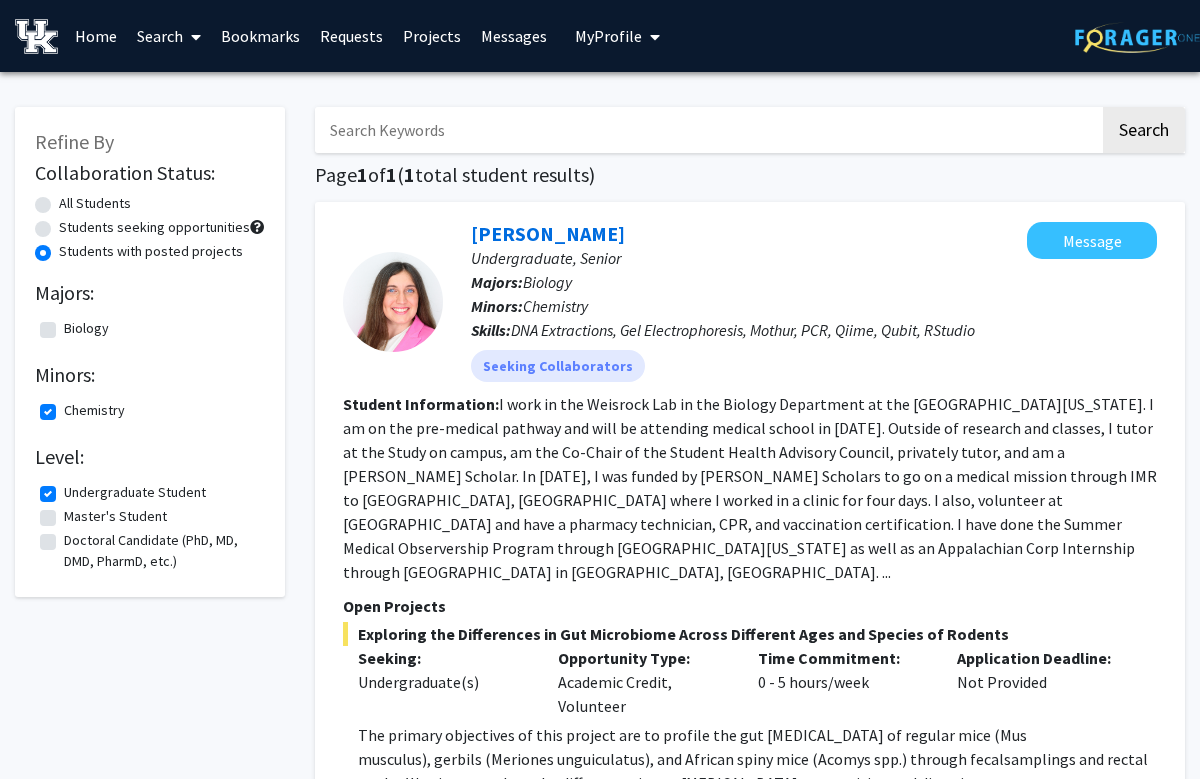 click on "Chemistry" 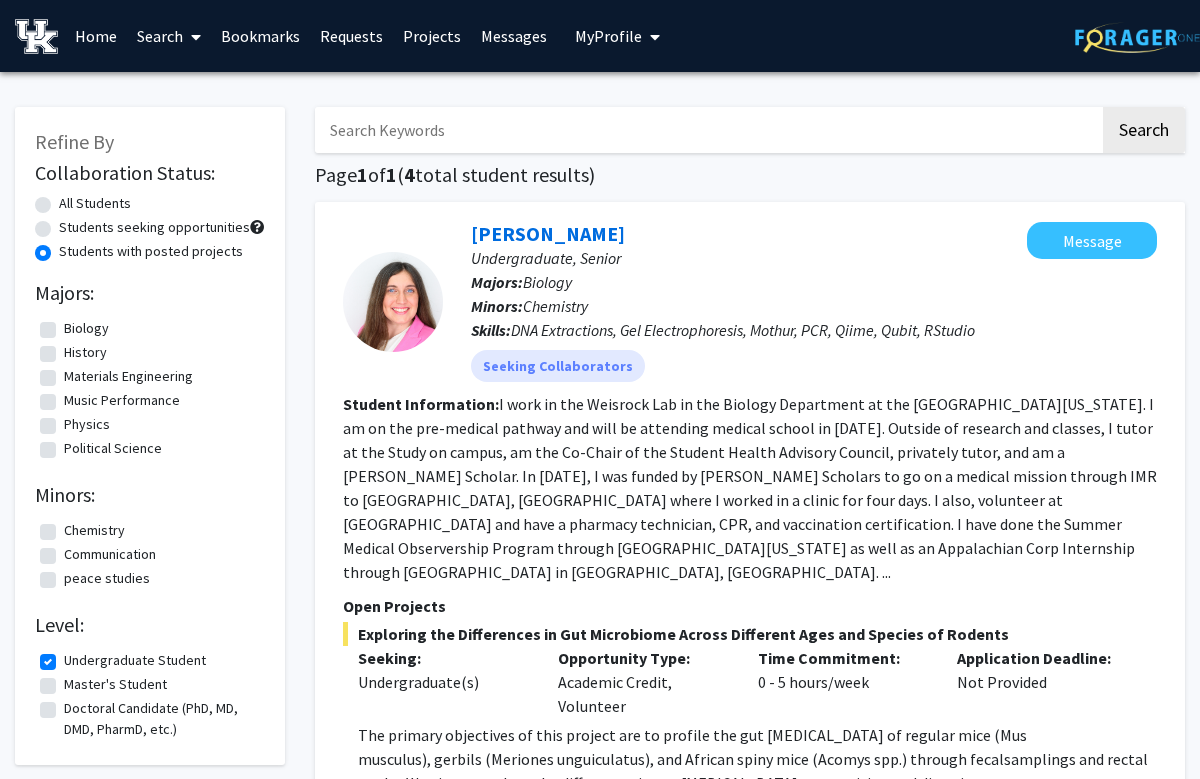 click on "Students seeking opportunities" 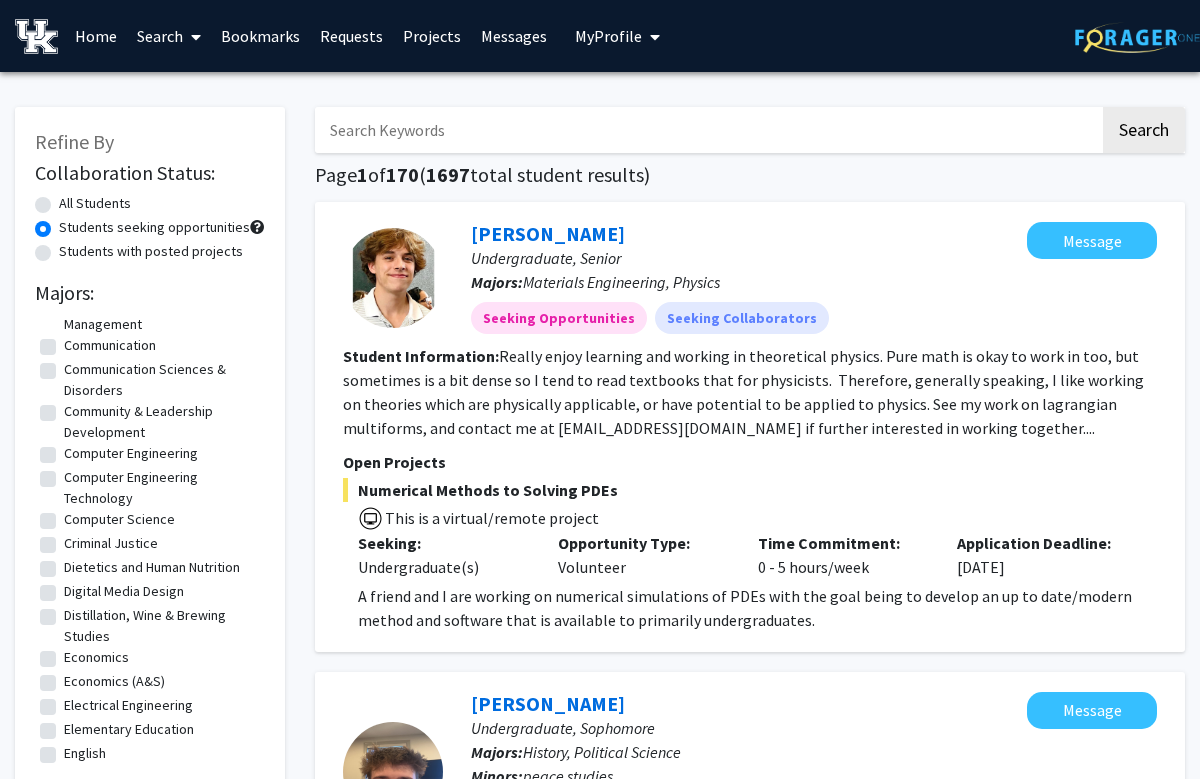 scroll, scrollTop: 518, scrollLeft: 0, axis: vertical 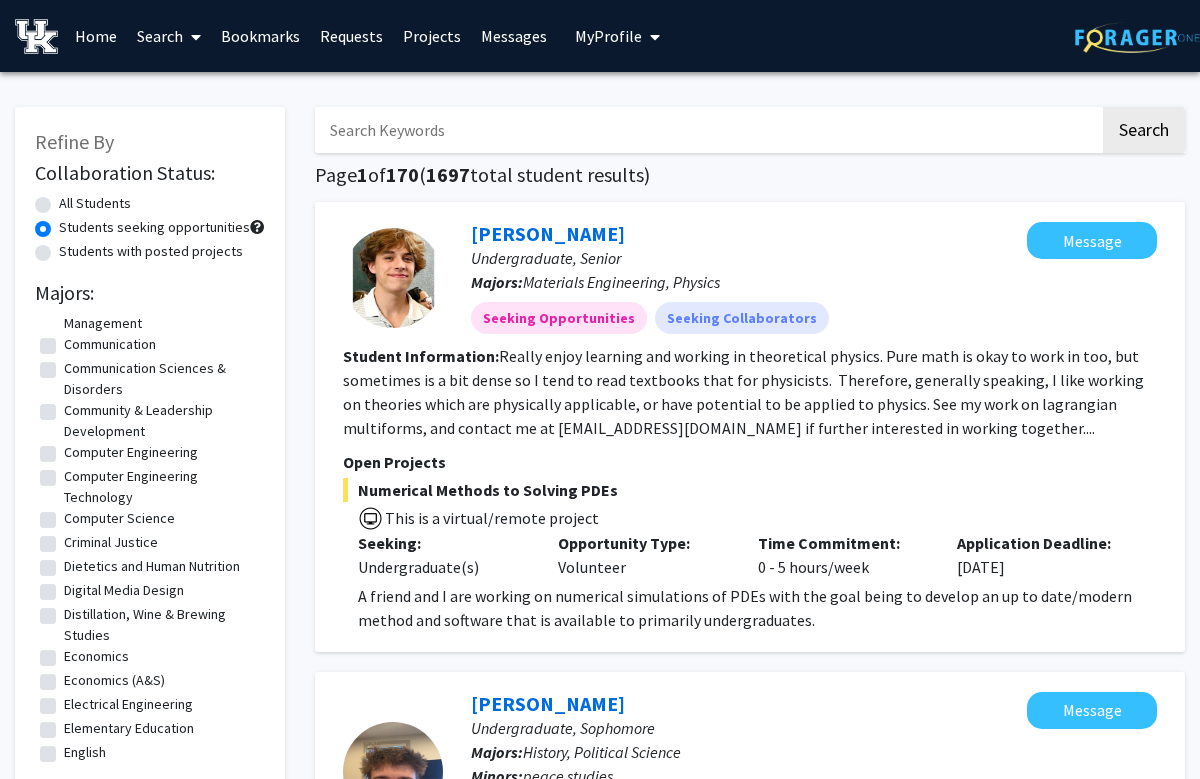 click on "Computer Science" 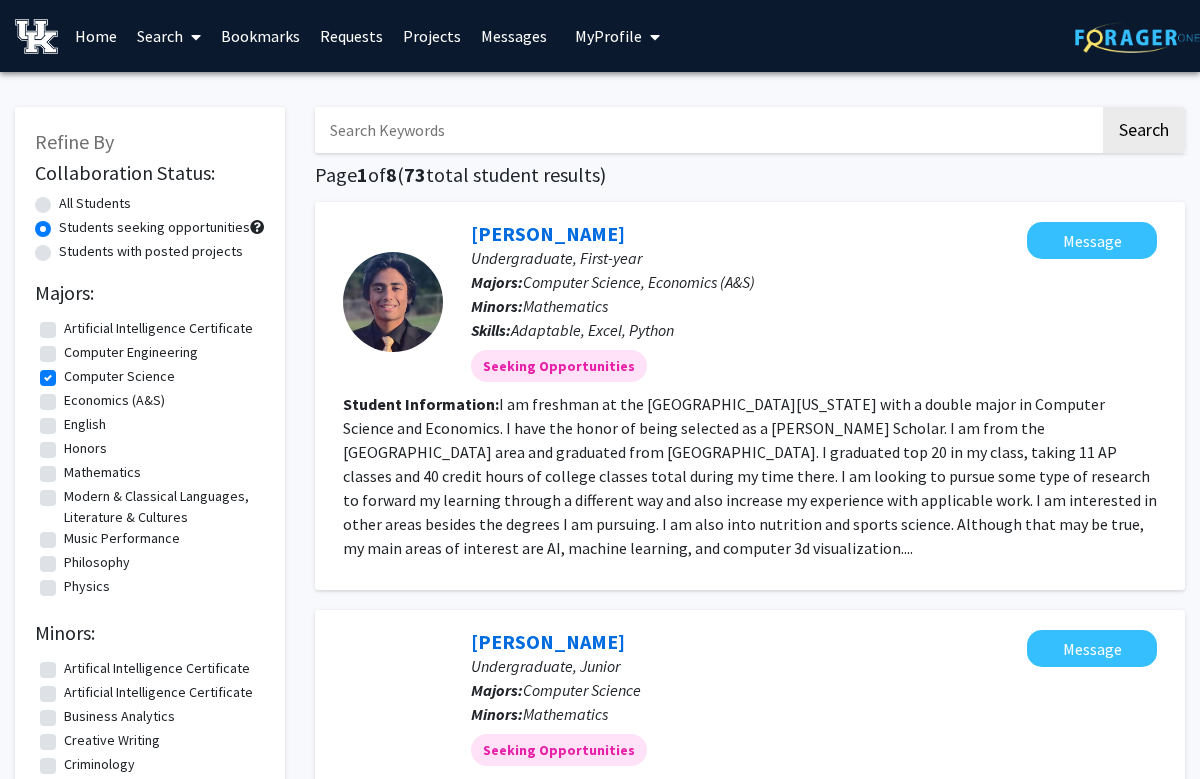 scroll, scrollTop: 0, scrollLeft: 0, axis: both 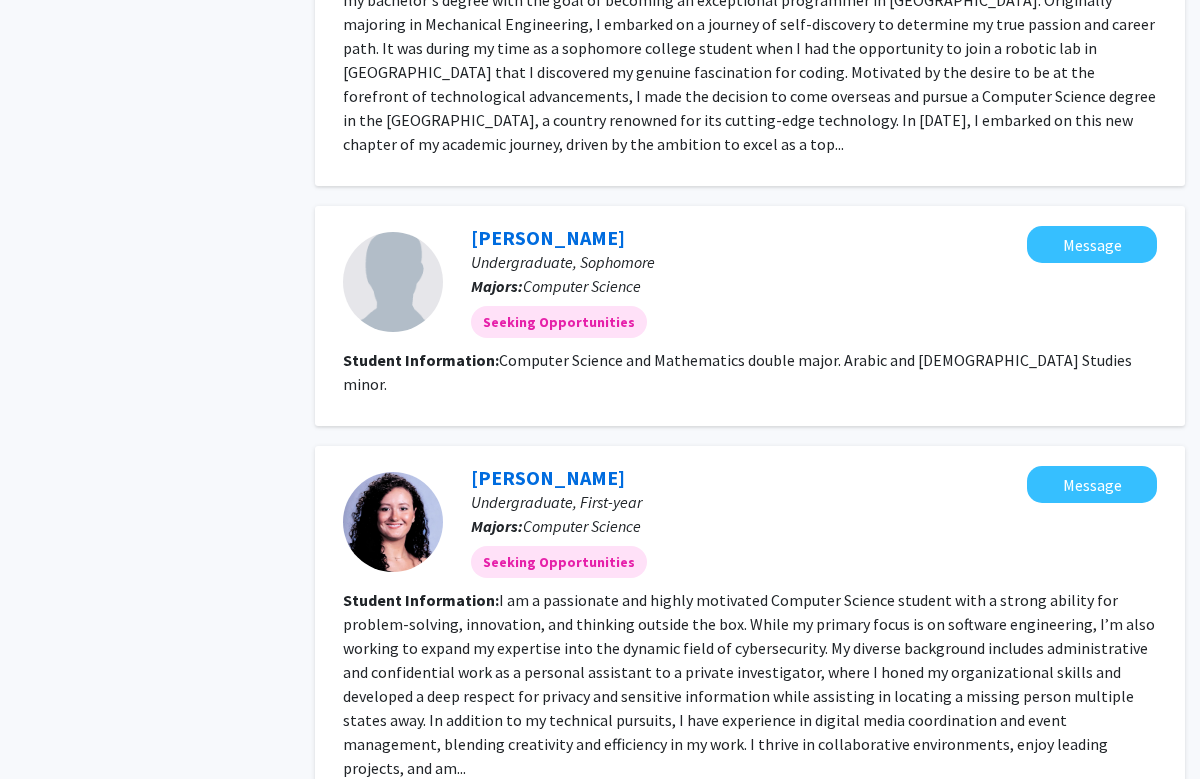 click on "Next »" 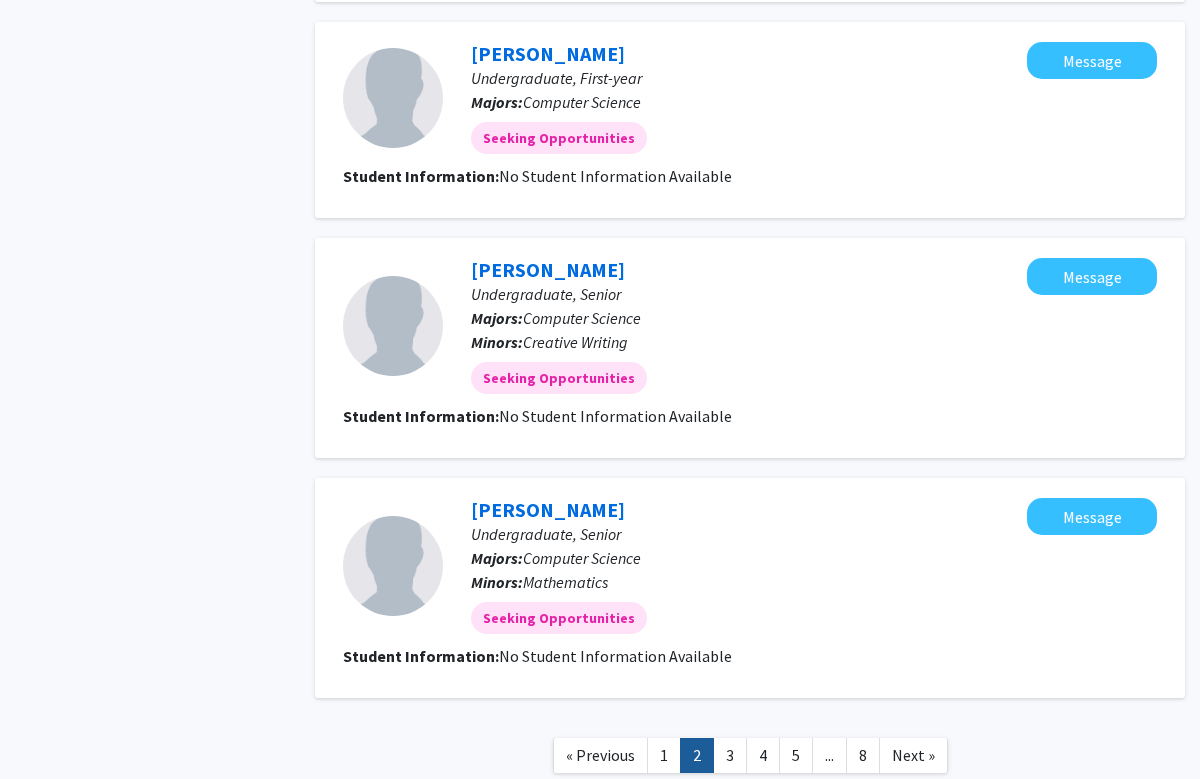 scroll, scrollTop: 2618, scrollLeft: 0, axis: vertical 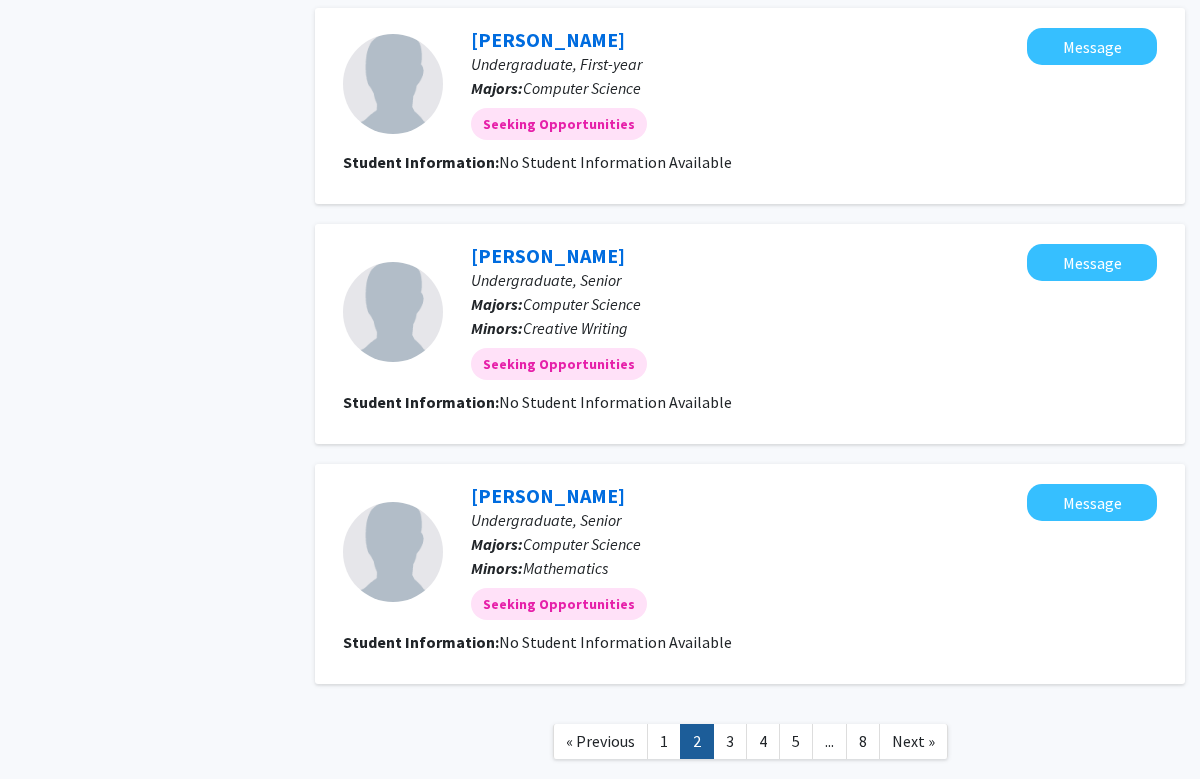 click on "Next »" 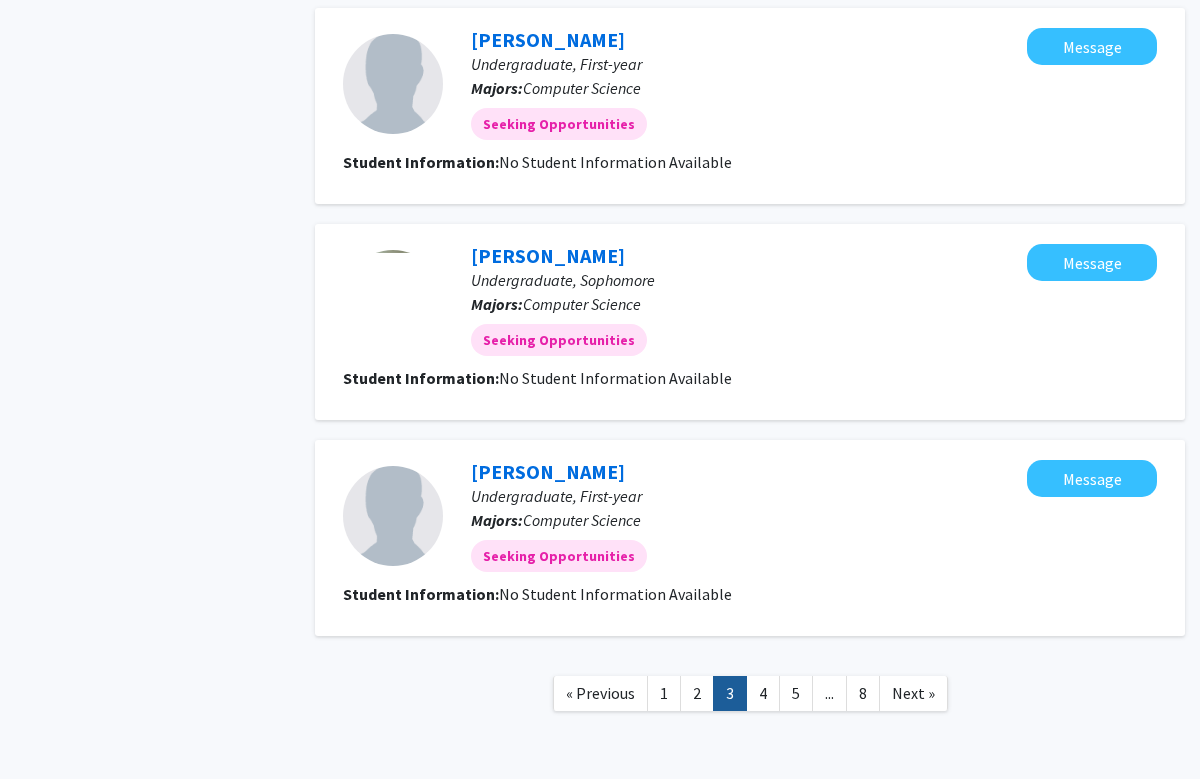 scroll, scrollTop: 1898, scrollLeft: 0, axis: vertical 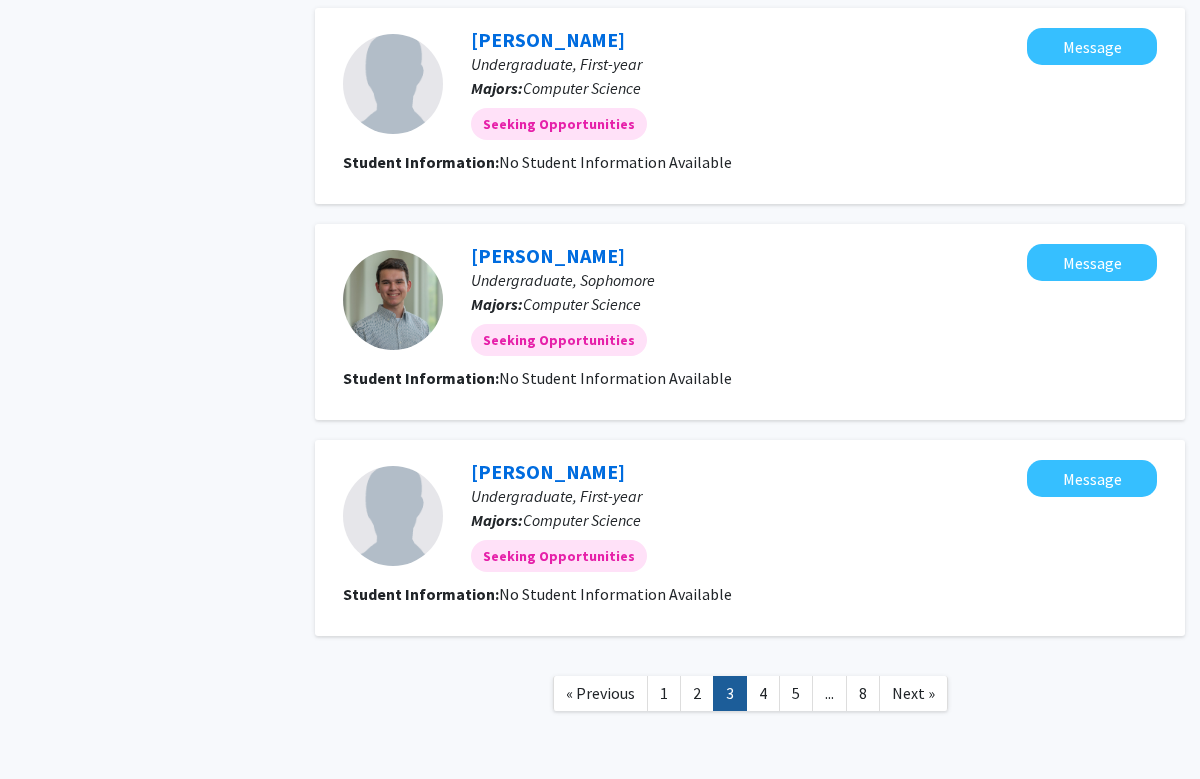 click on "Next »" 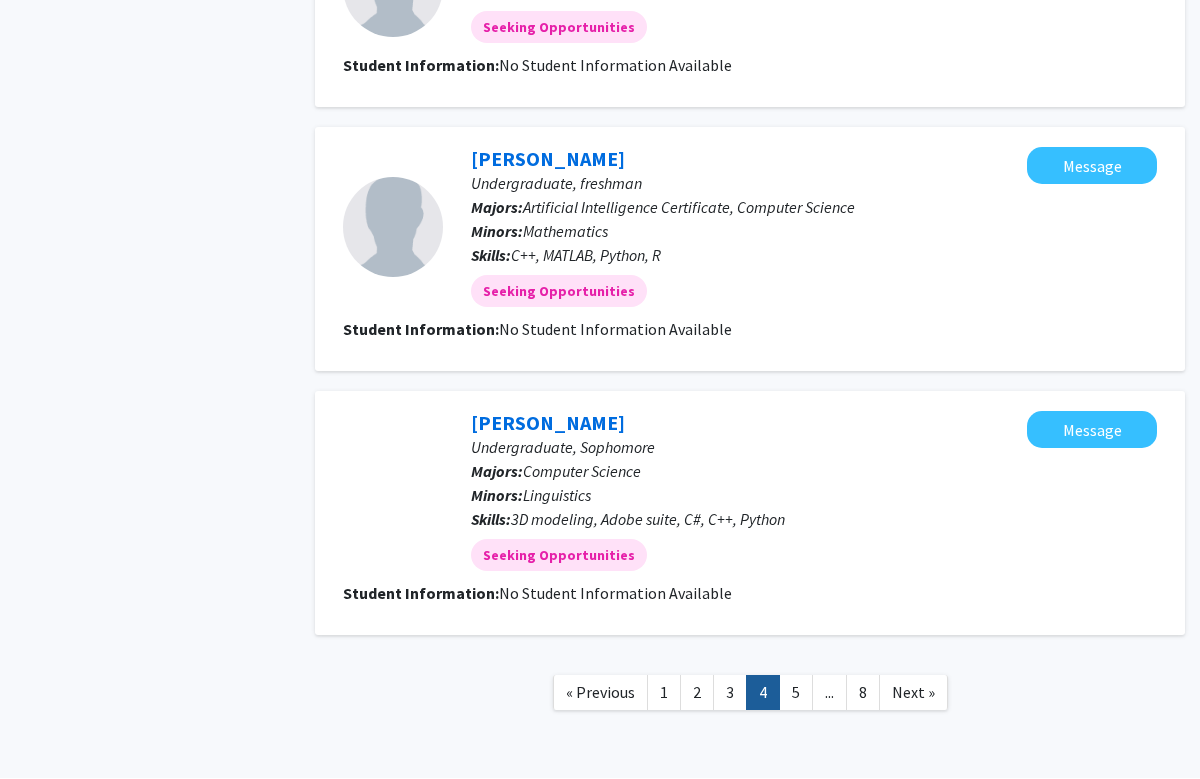 scroll, scrollTop: 1898, scrollLeft: 0, axis: vertical 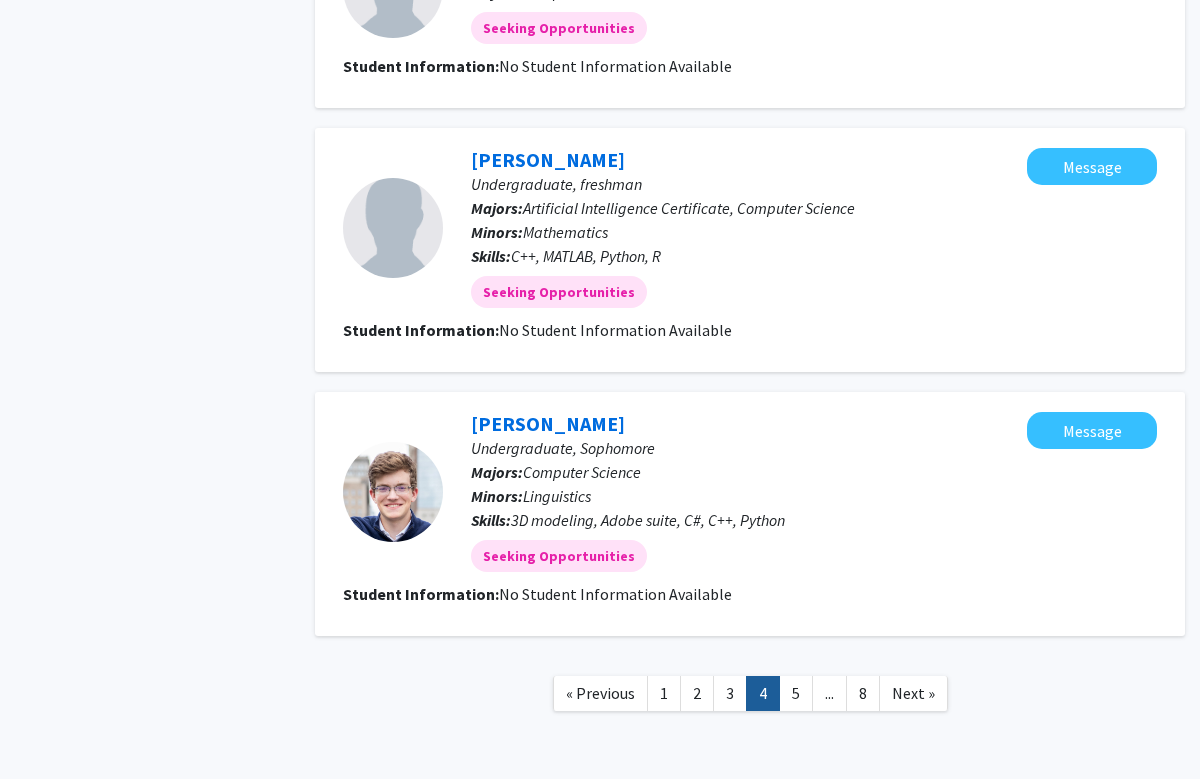 click on "Next »" 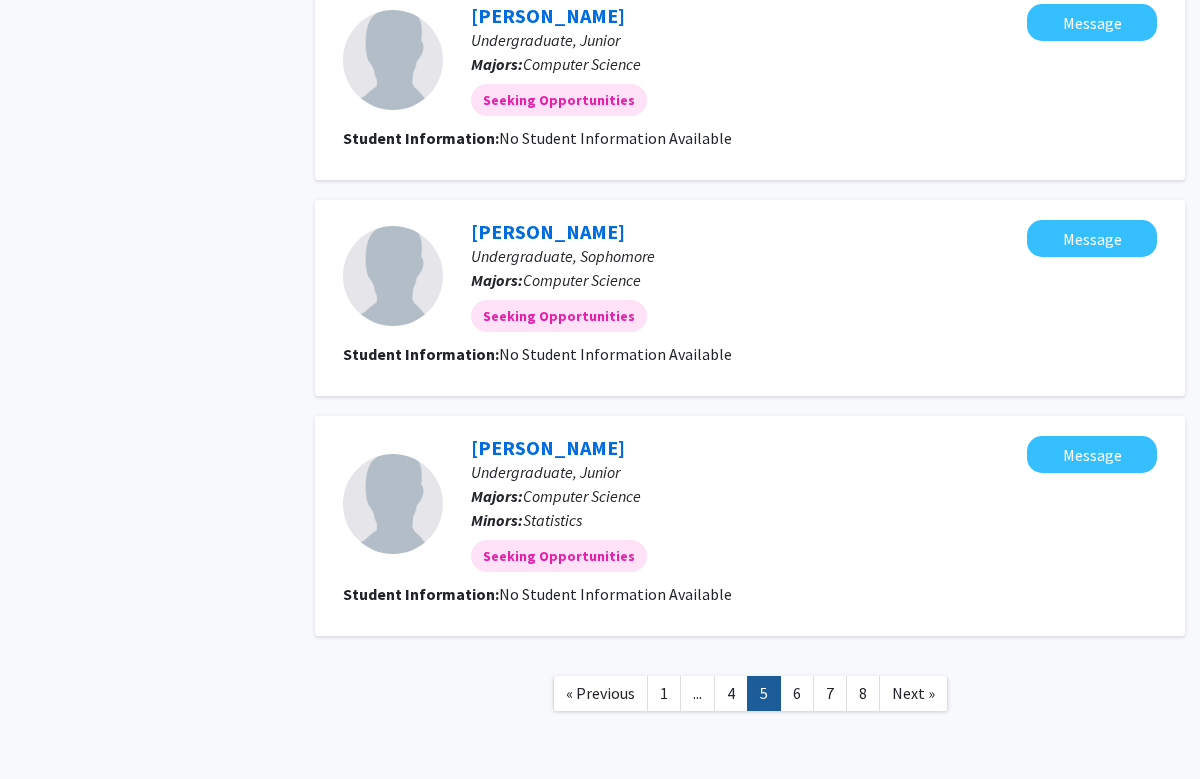scroll, scrollTop: 1826, scrollLeft: 0, axis: vertical 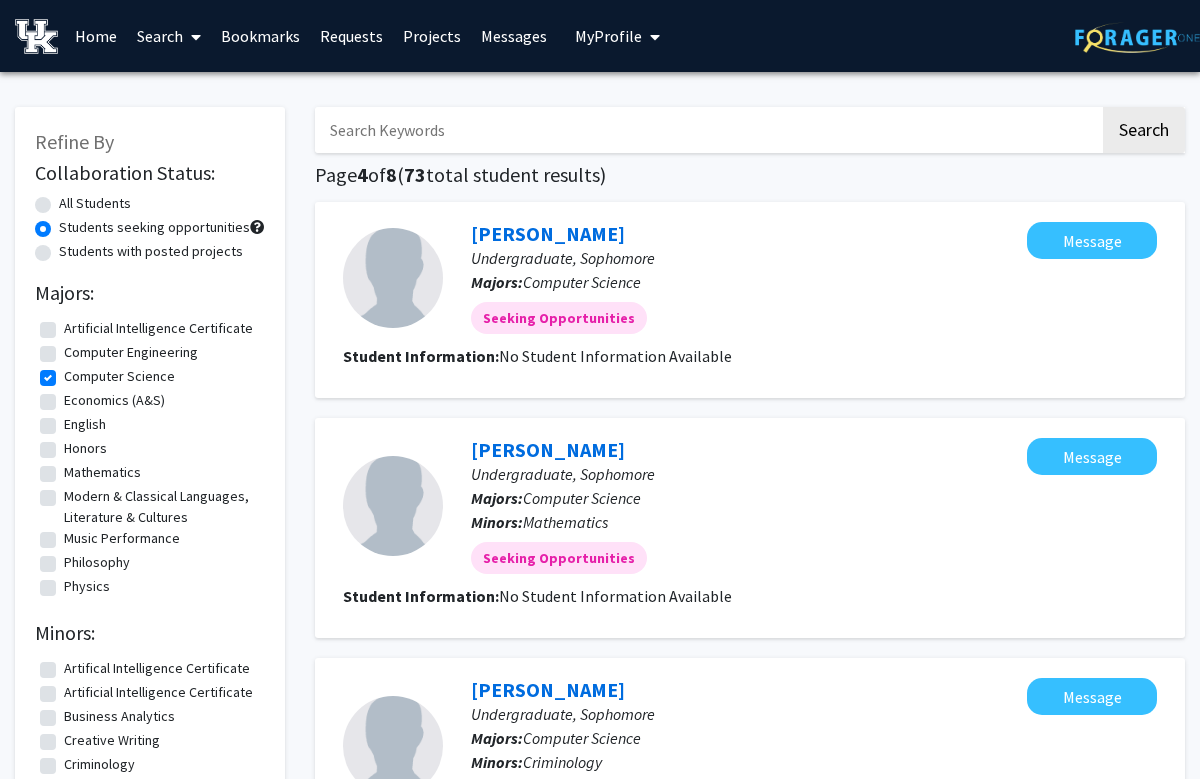 click on "[PERSON_NAME]  Undergraduate, Sophomore Majors:  Computer Science Minors:  Criminology Seeking Opportunities" 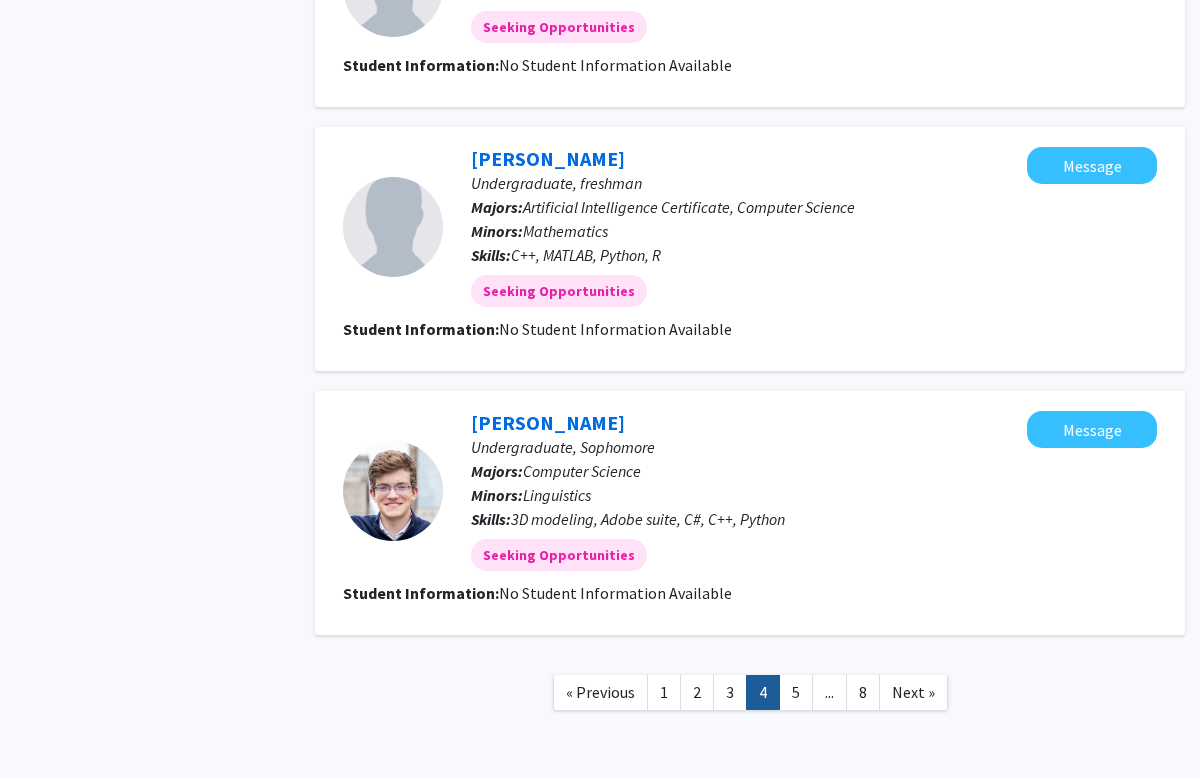 scroll, scrollTop: 1898, scrollLeft: 0, axis: vertical 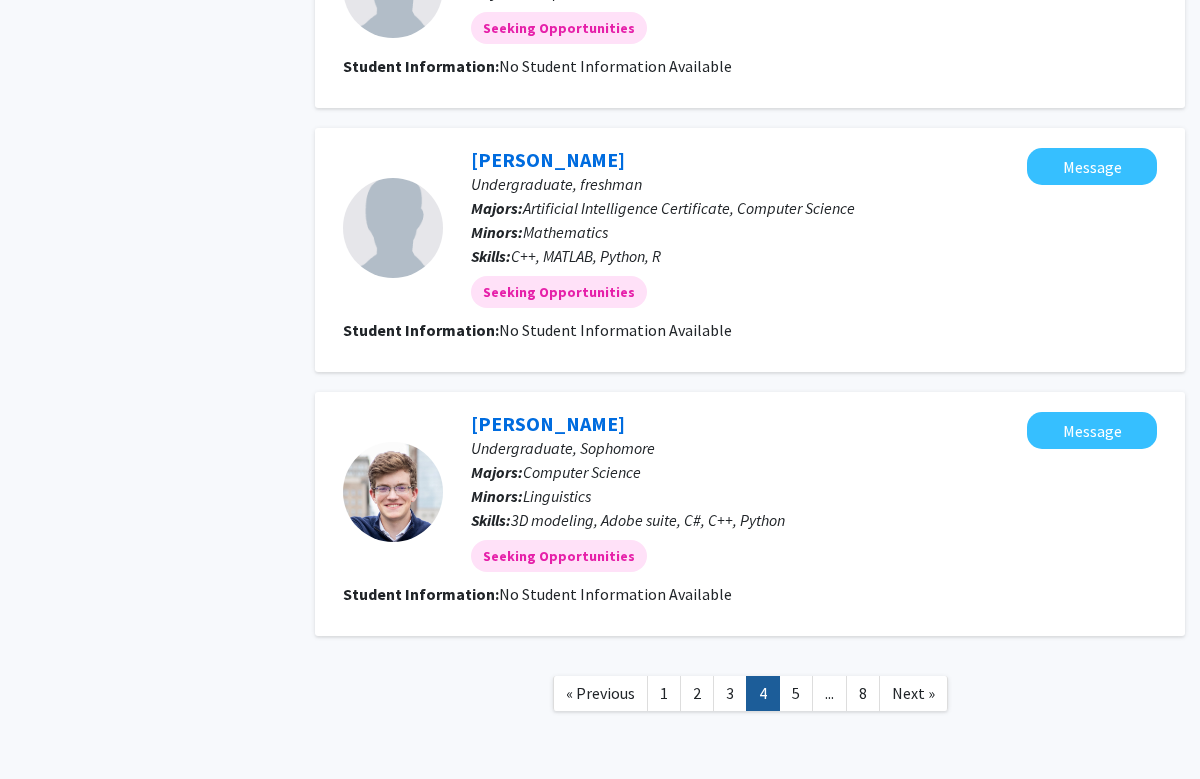 click on "1" 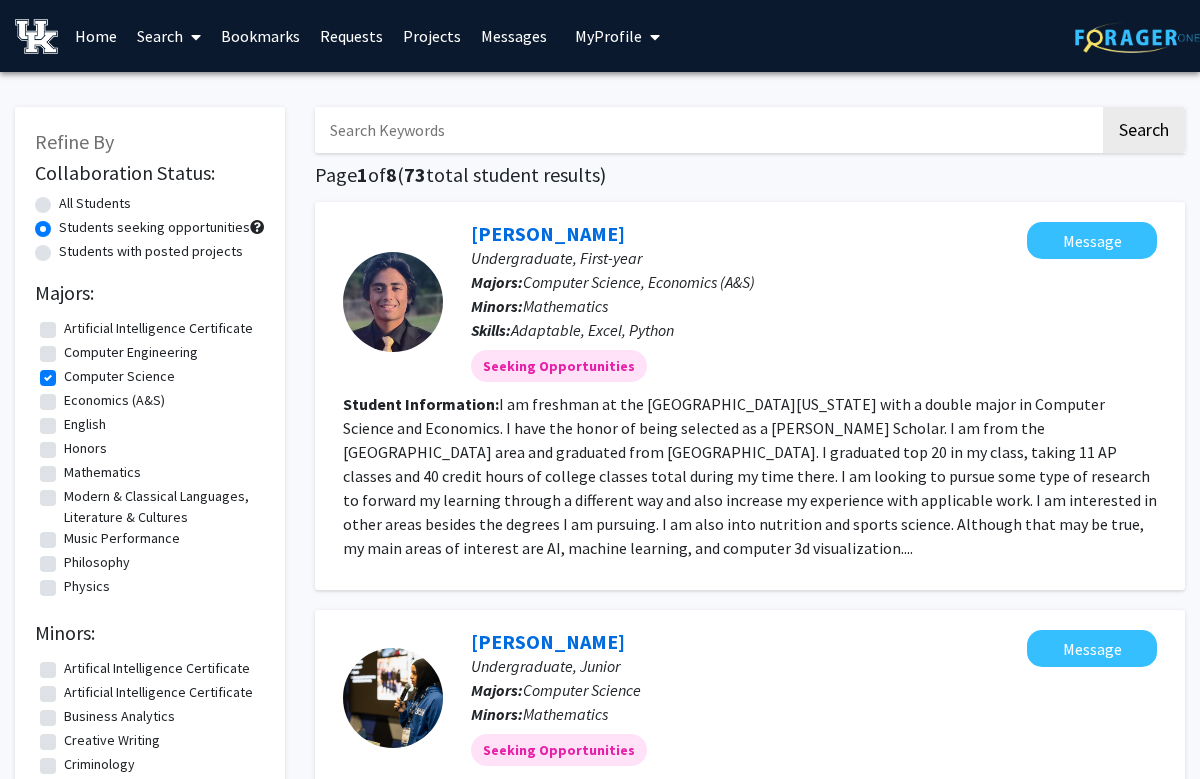 click on "English" 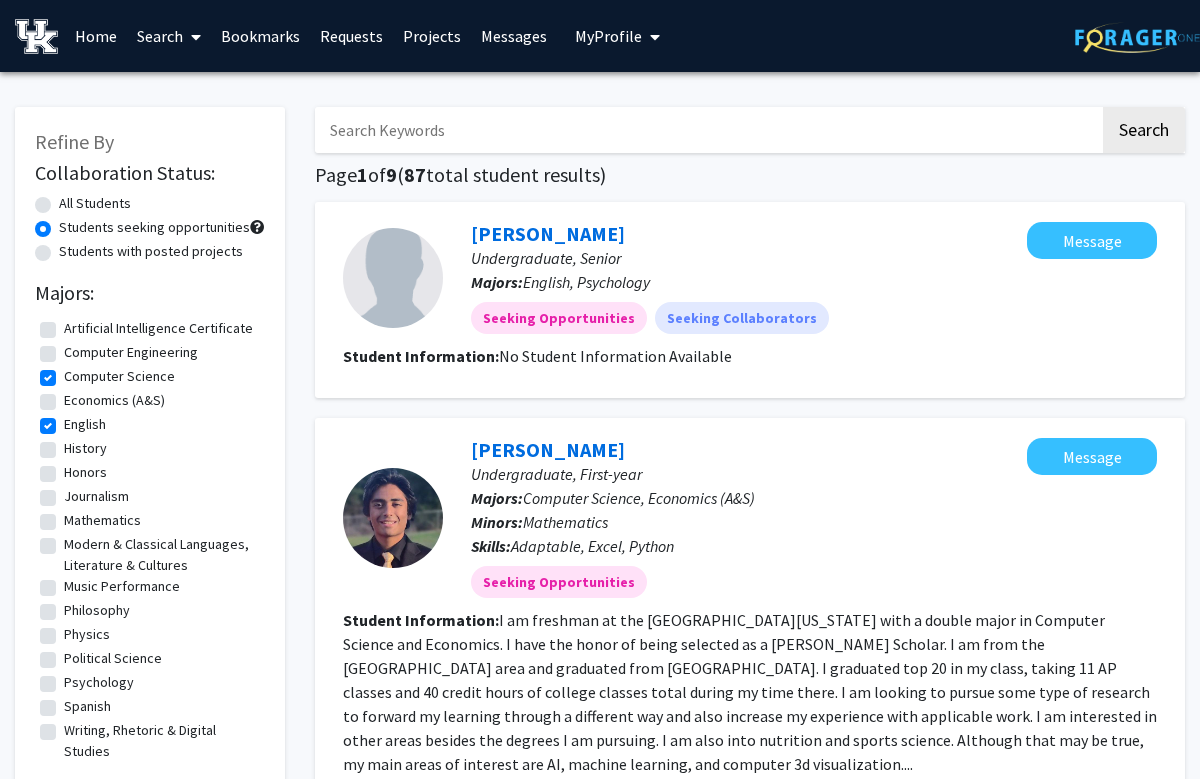 click on "Computer Engineering" 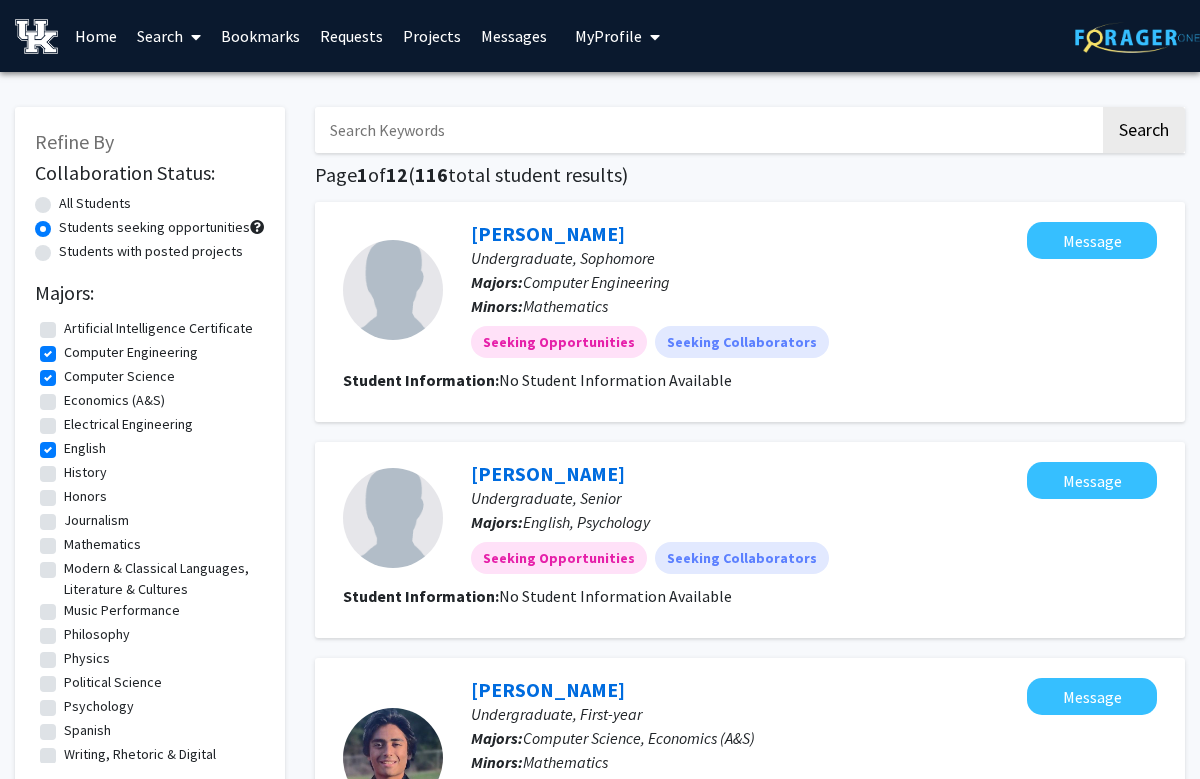click on "Computer Engineering" 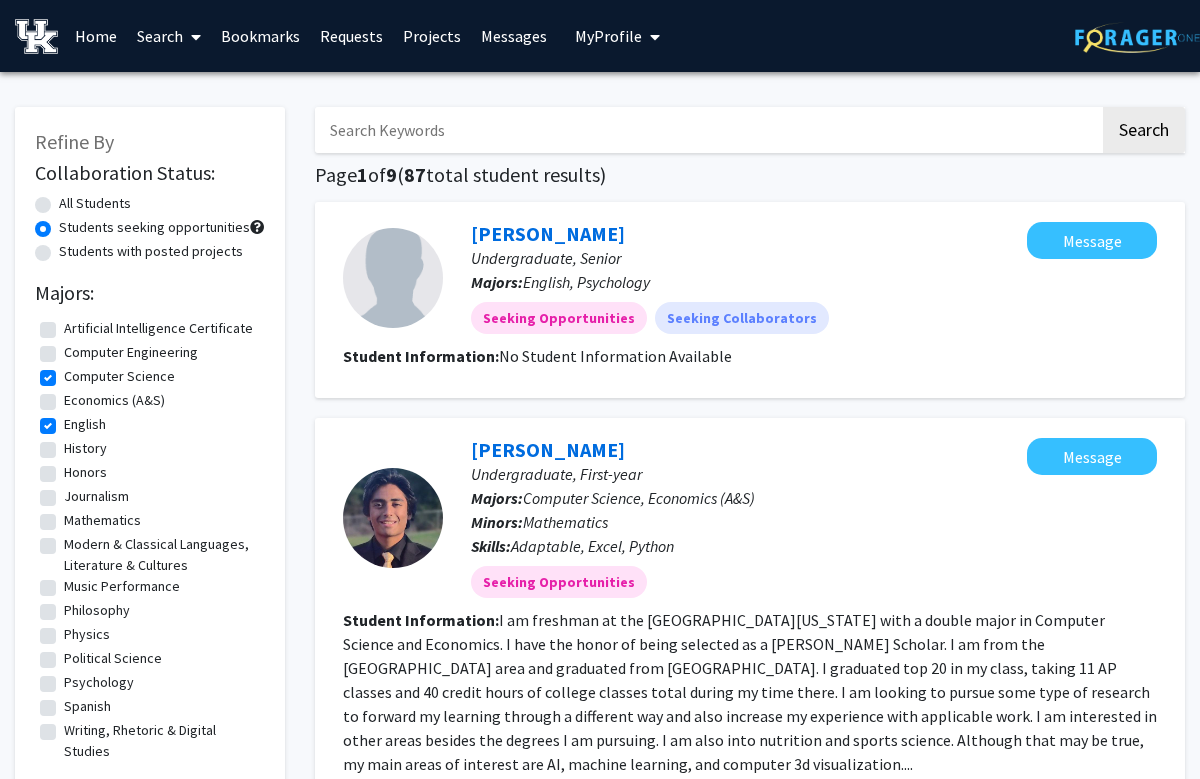 click on "Computer Science" 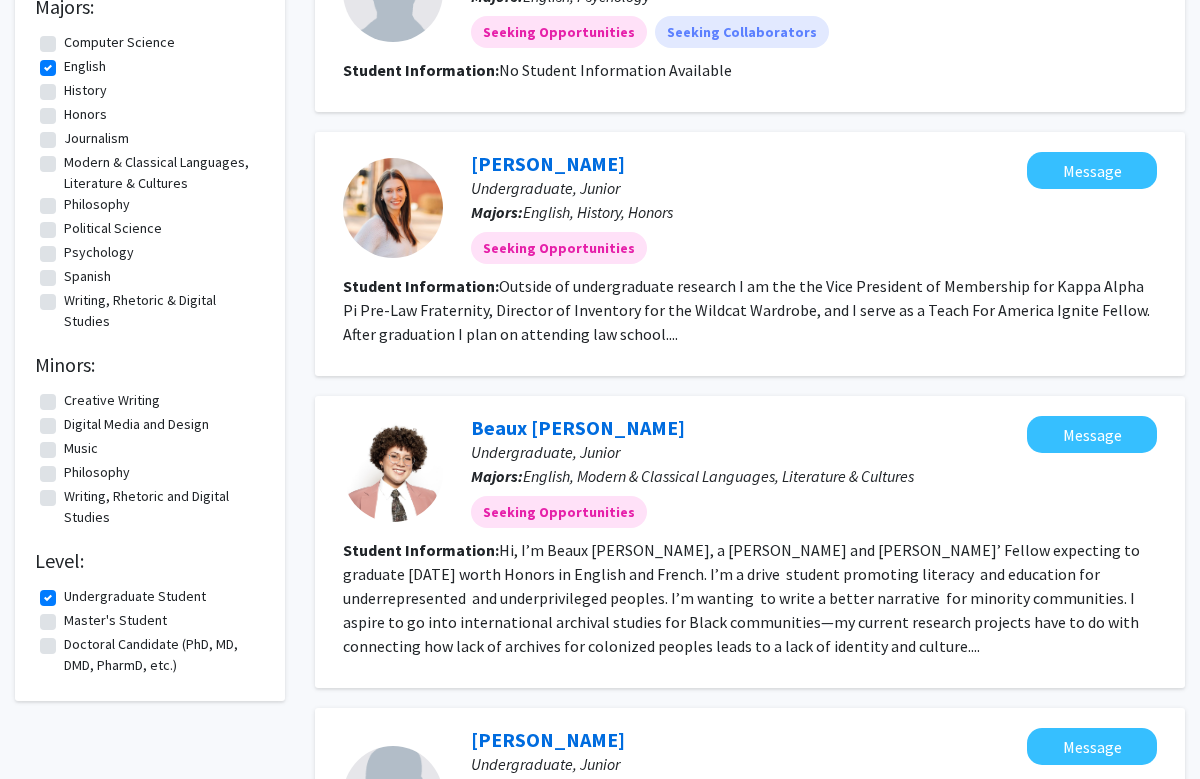 scroll, scrollTop: 287, scrollLeft: 0, axis: vertical 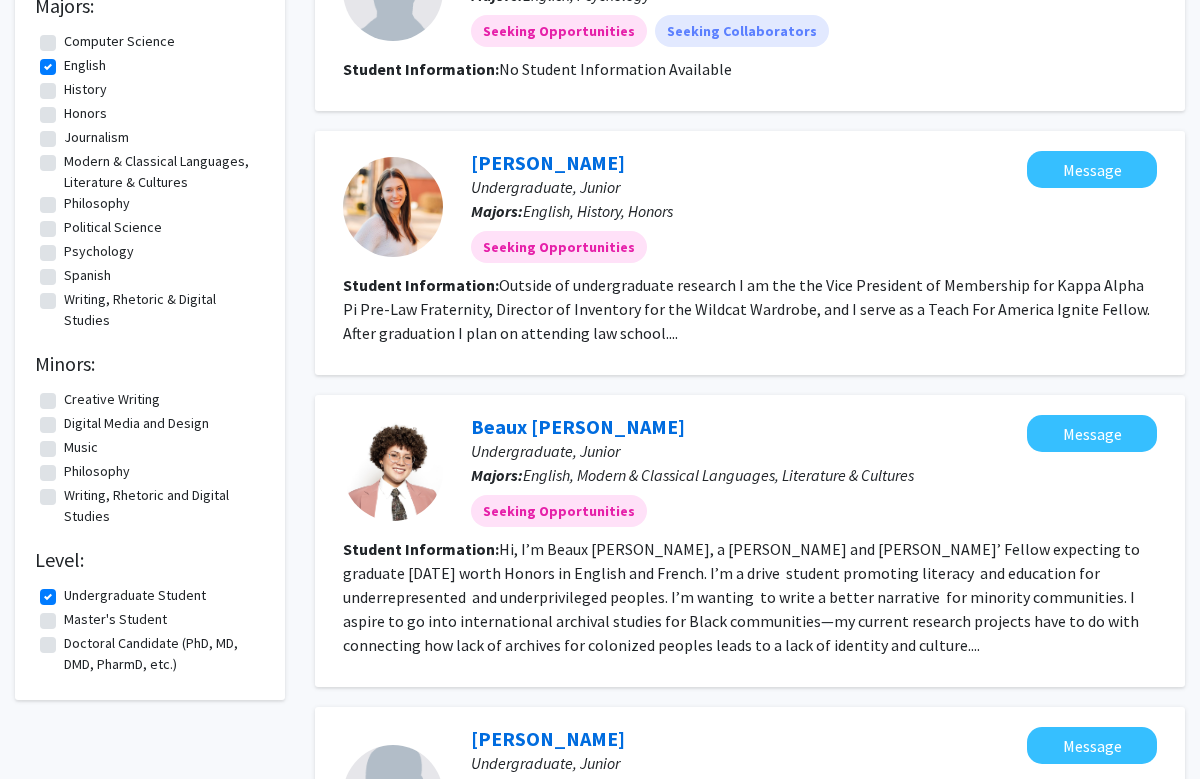 click on "English" 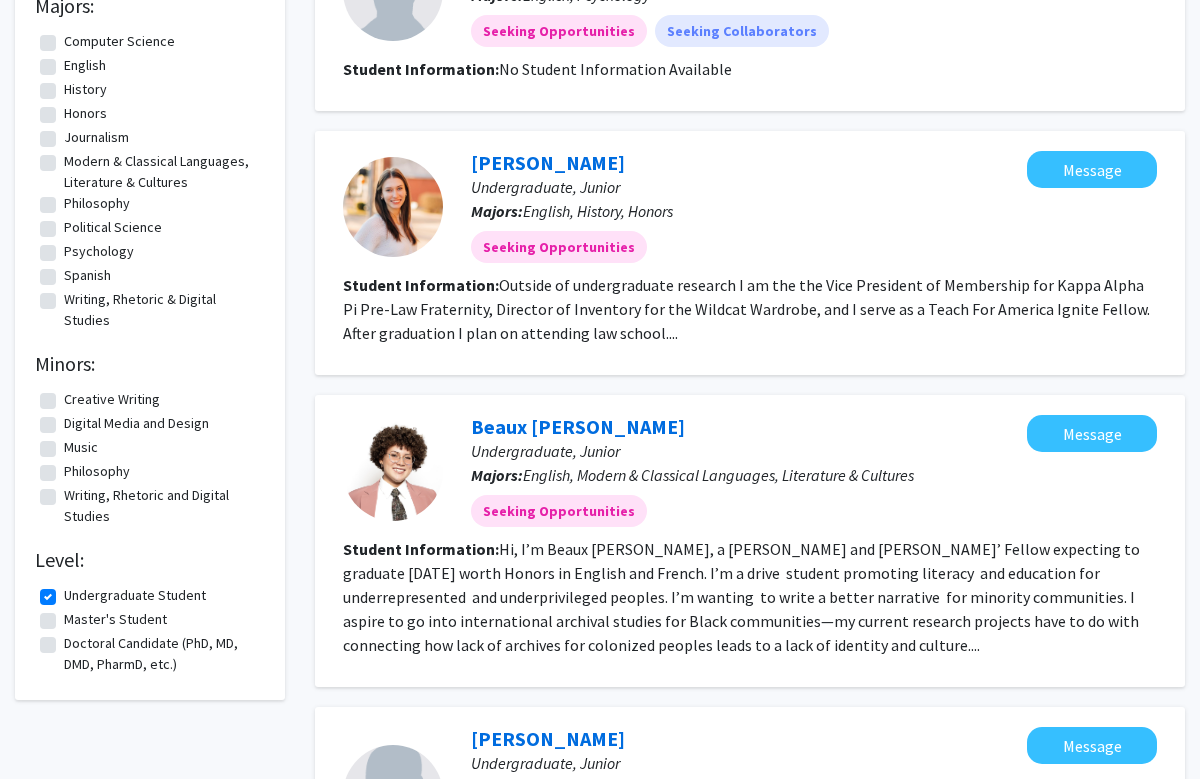 scroll, scrollTop: 0, scrollLeft: 0, axis: both 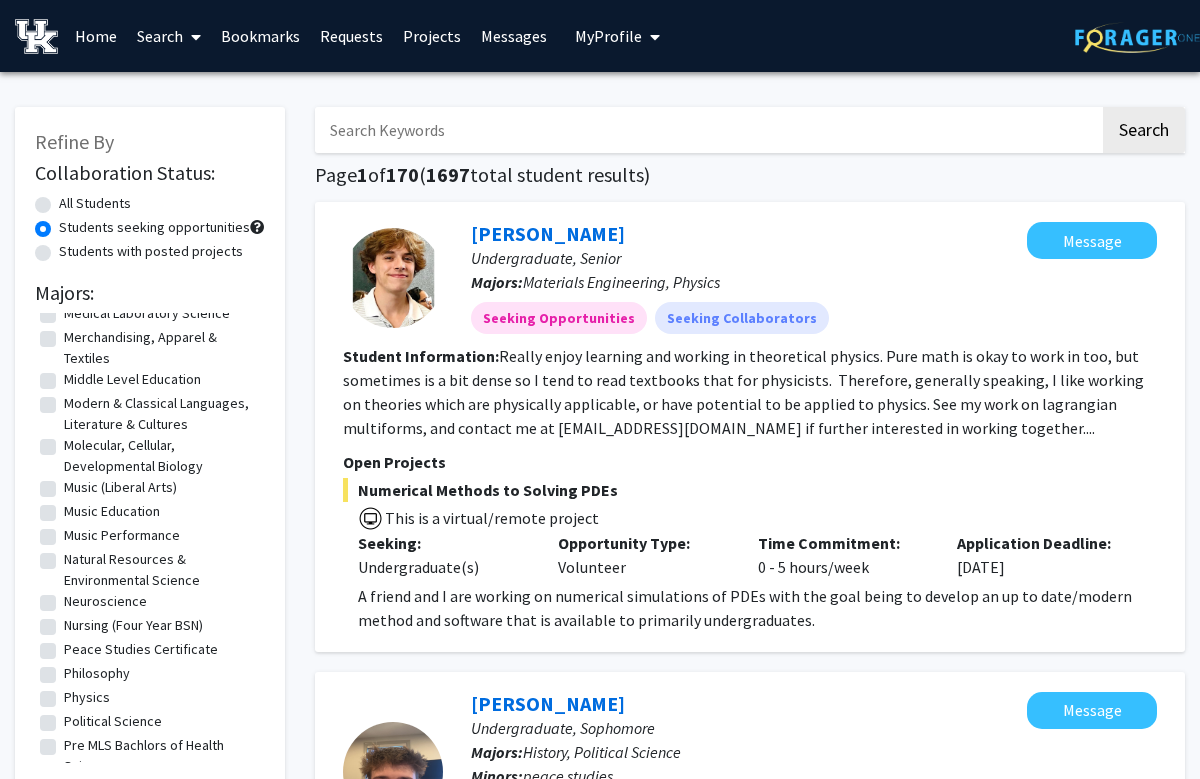 click on "Music Performance" 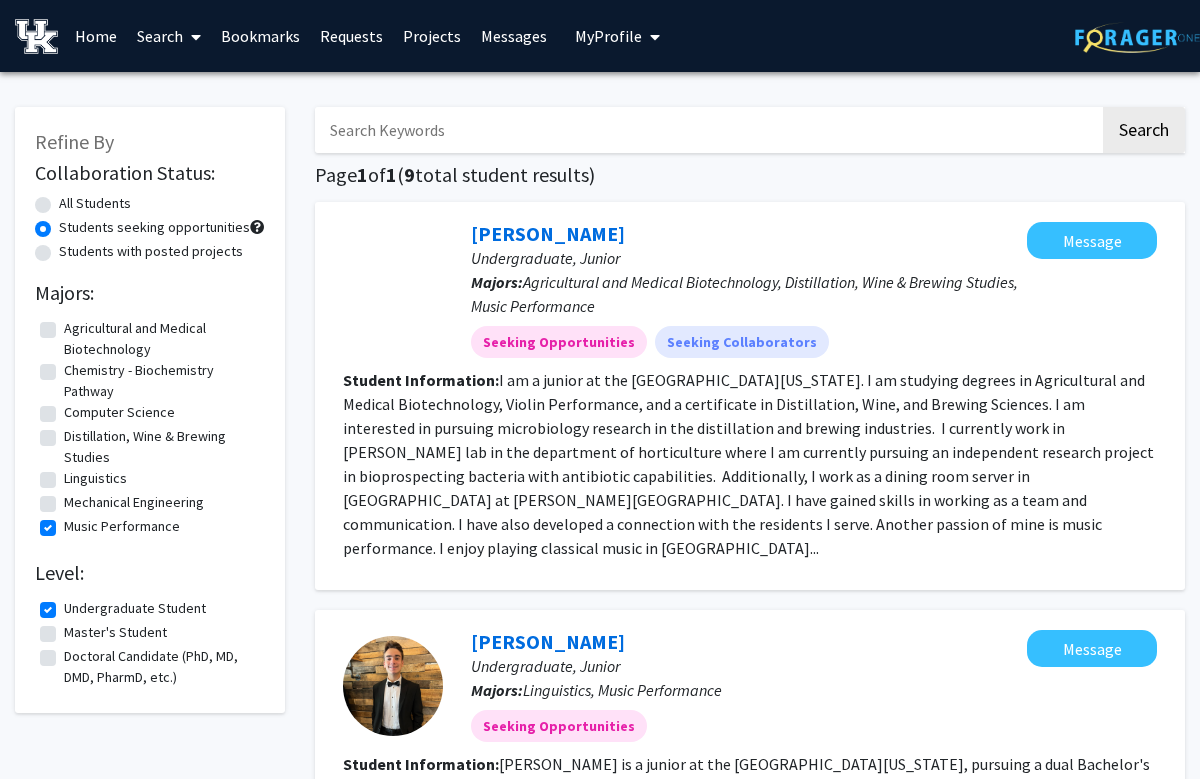 scroll, scrollTop: 0, scrollLeft: 0, axis: both 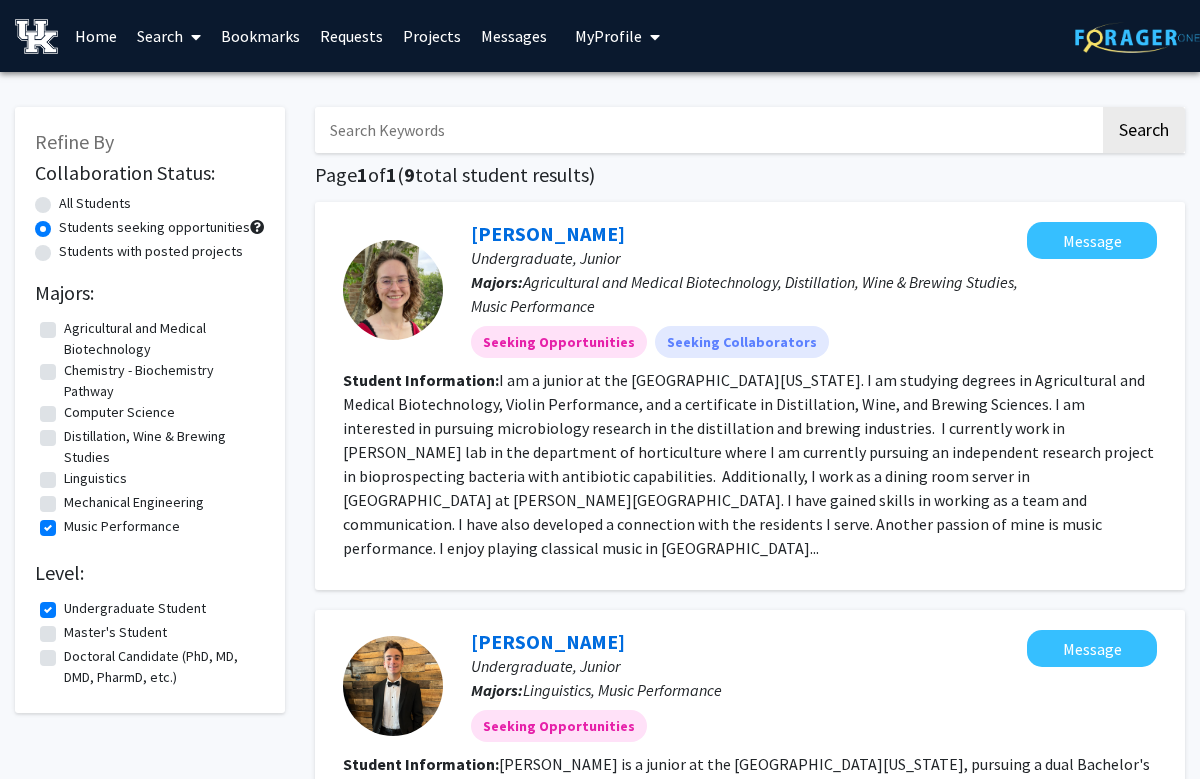 click on "Music Performance" 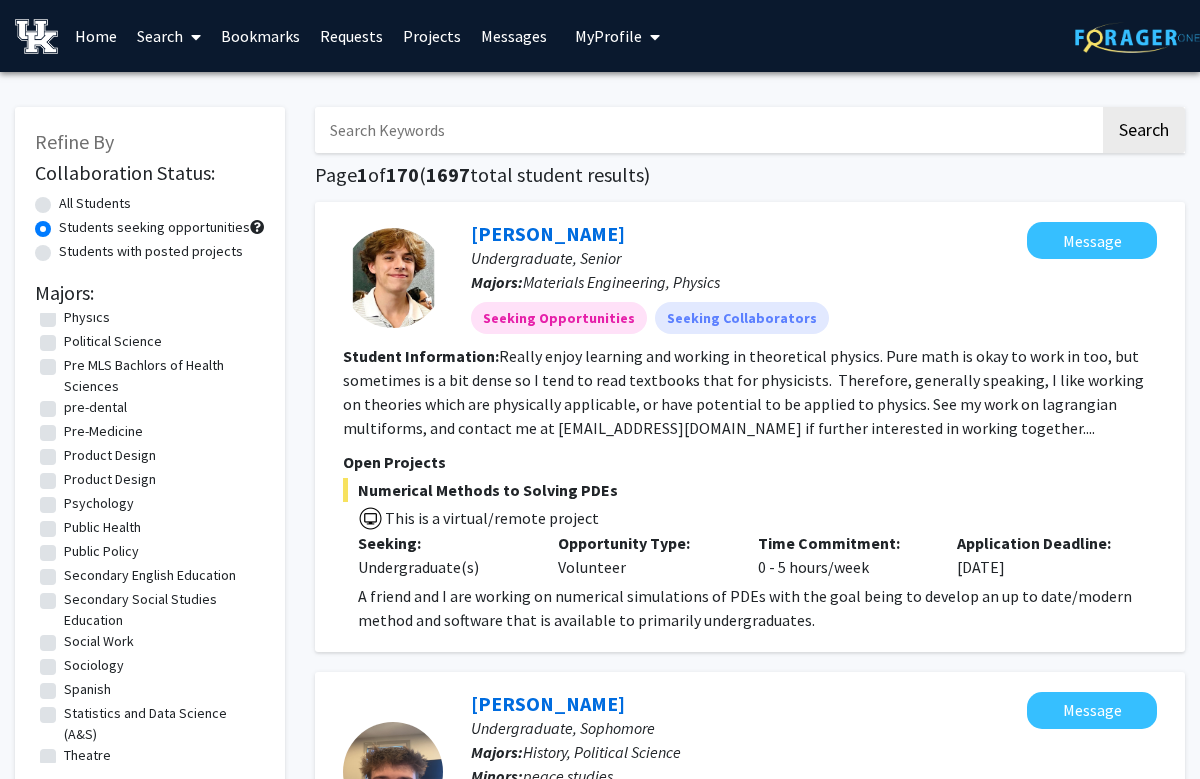 scroll, scrollTop: 2422, scrollLeft: 0, axis: vertical 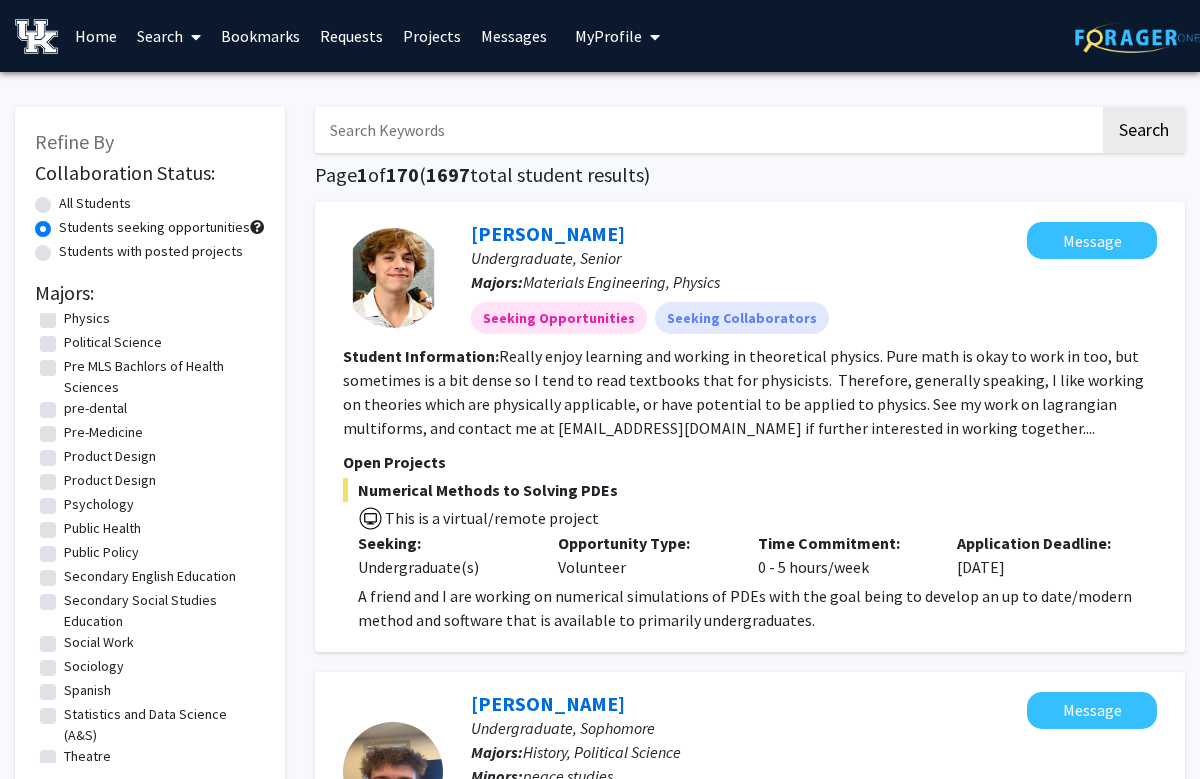 click on "Pre-Medicine  Pre-Medicine" 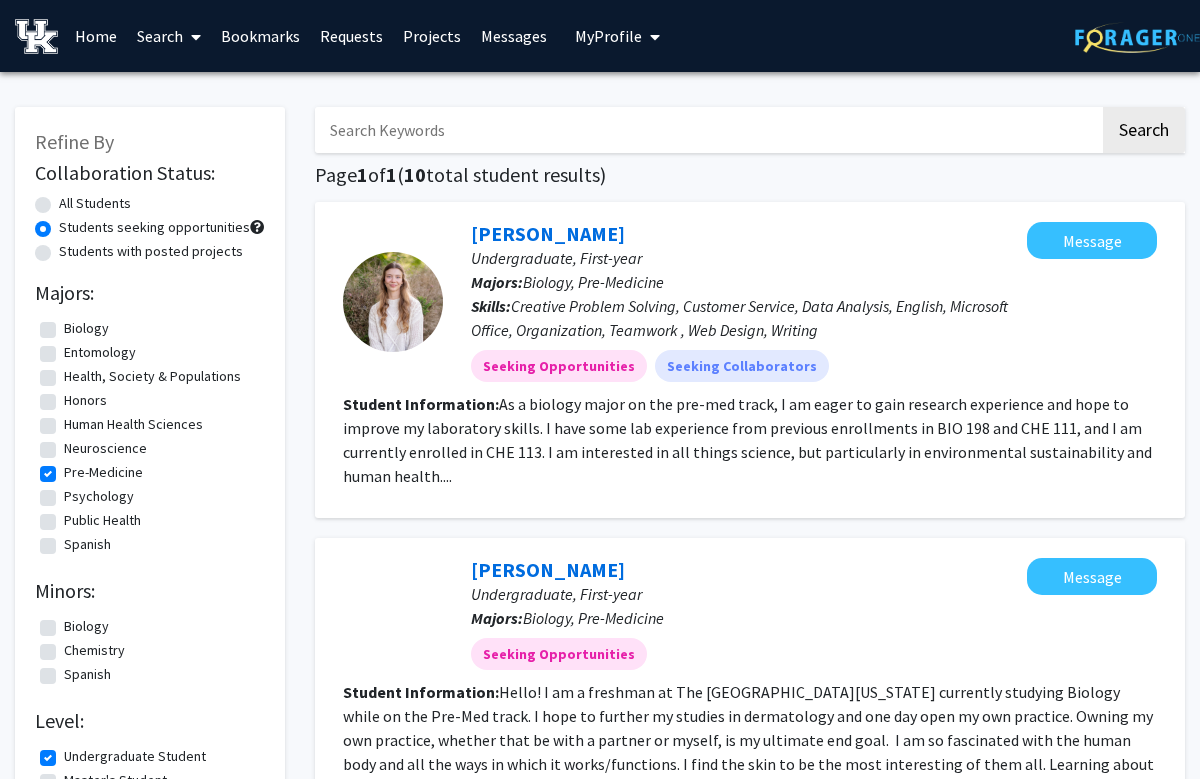scroll, scrollTop: 0, scrollLeft: 0, axis: both 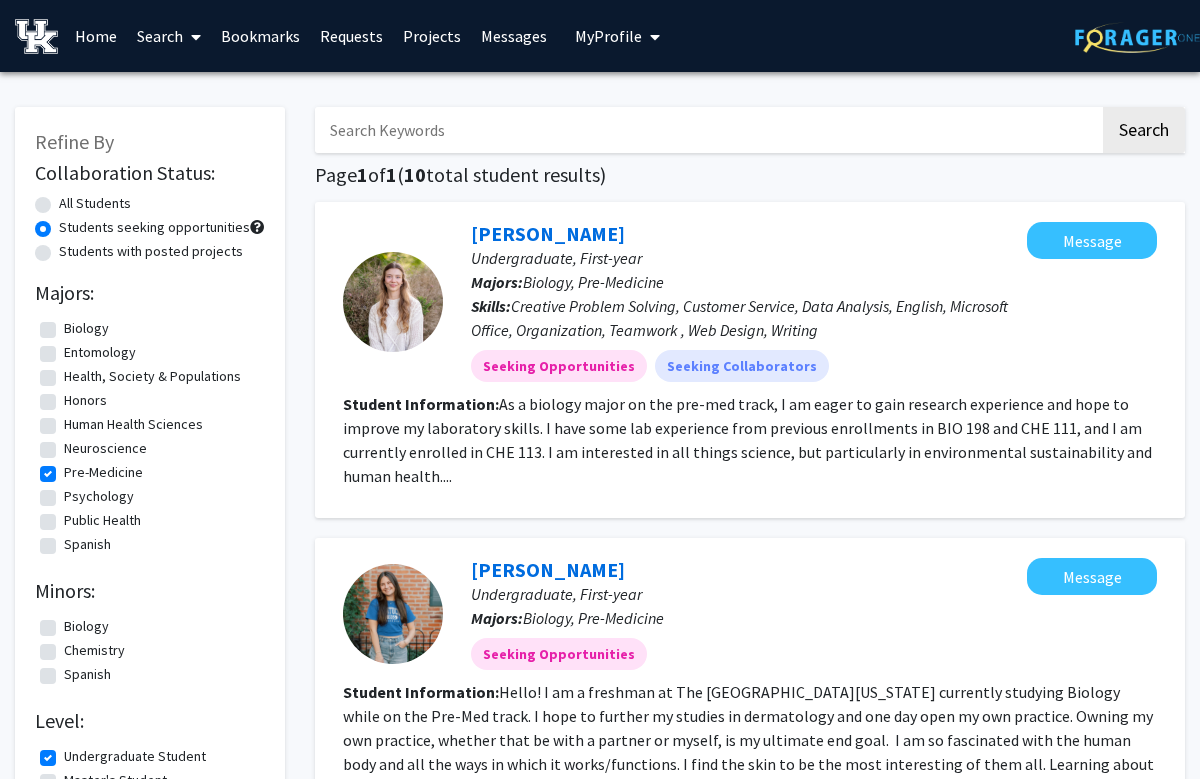 click on "Biology" 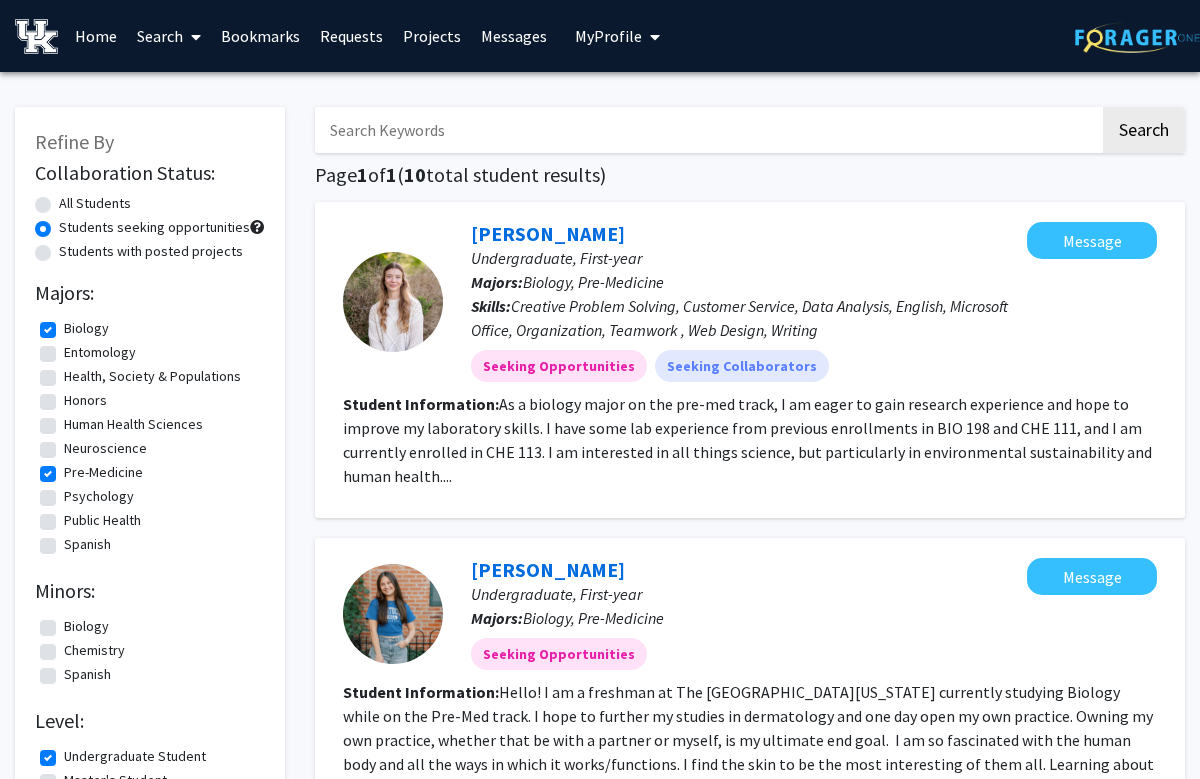 click on "Pre-Medicine" 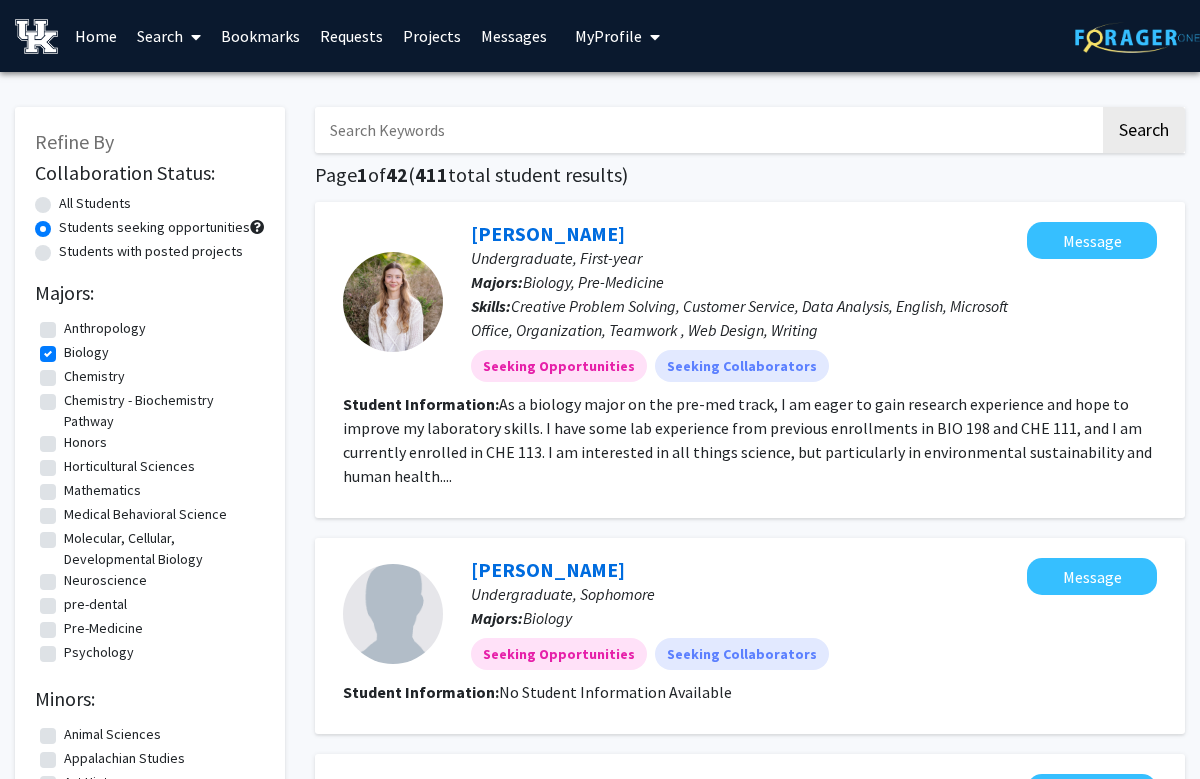 click on "Biology" 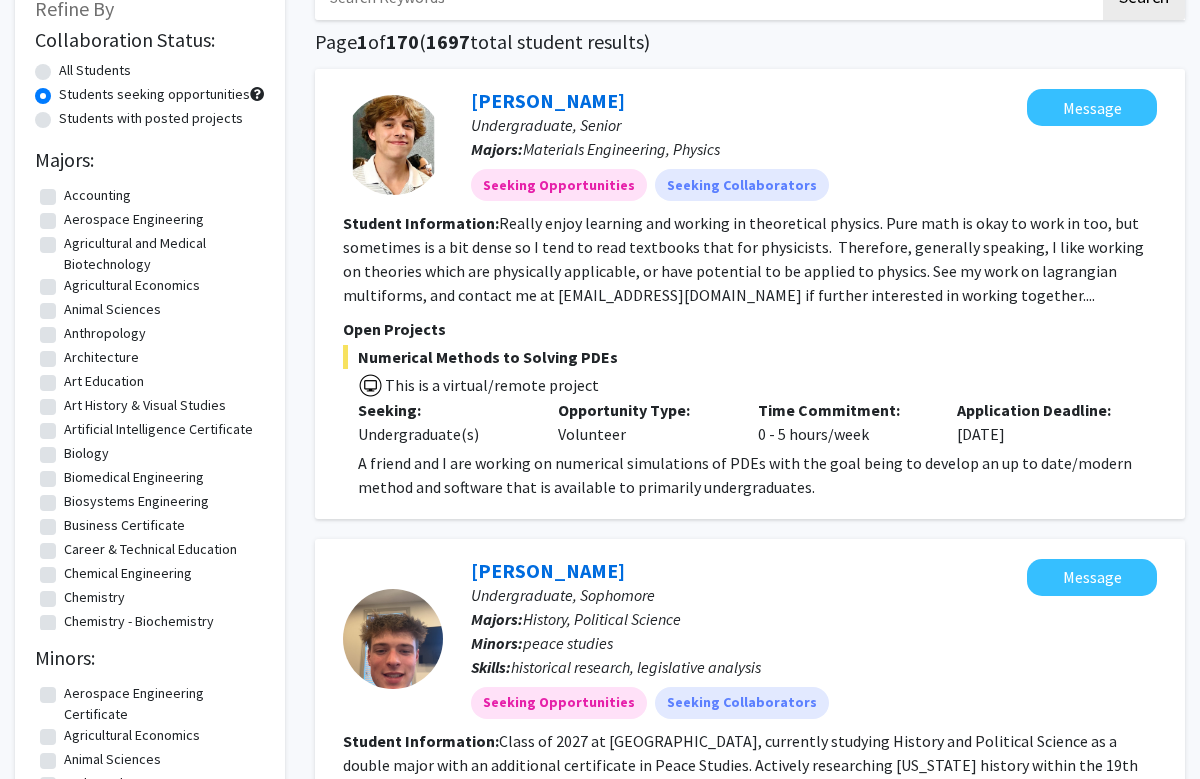 scroll, scrollTop: 137, scrollLeft: 0, axis: vertical 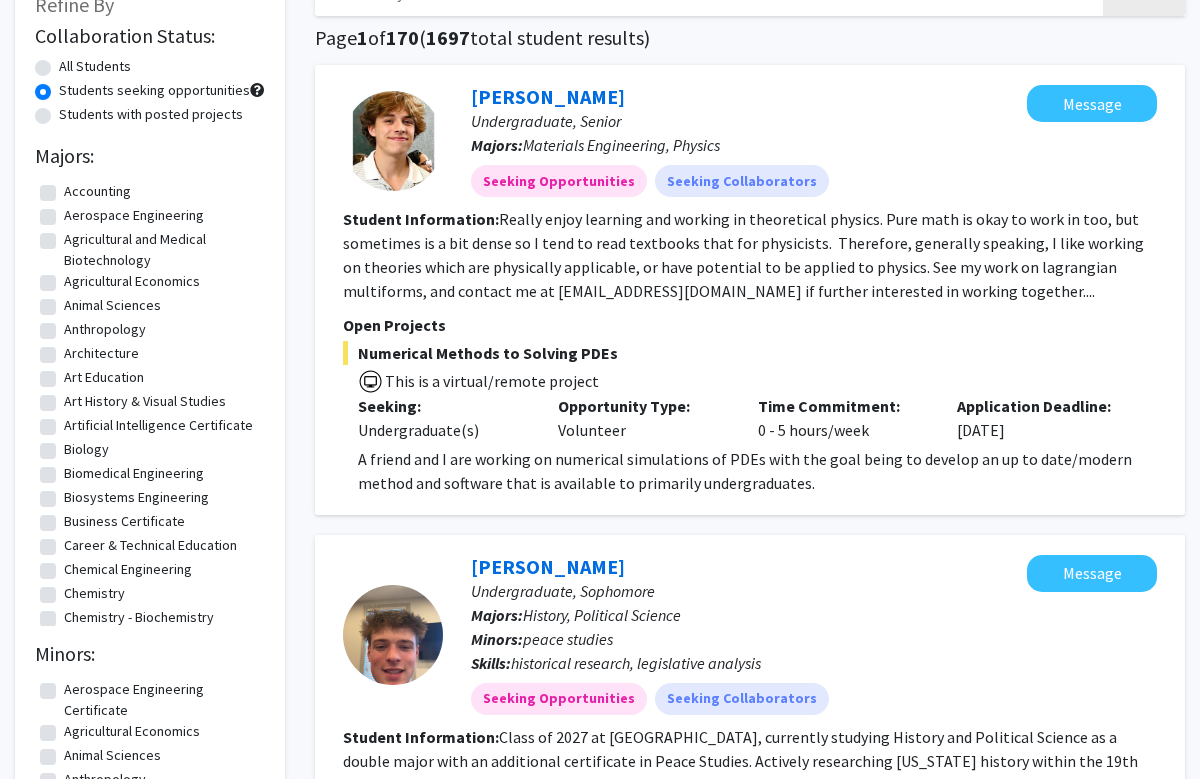 click on "Biology" 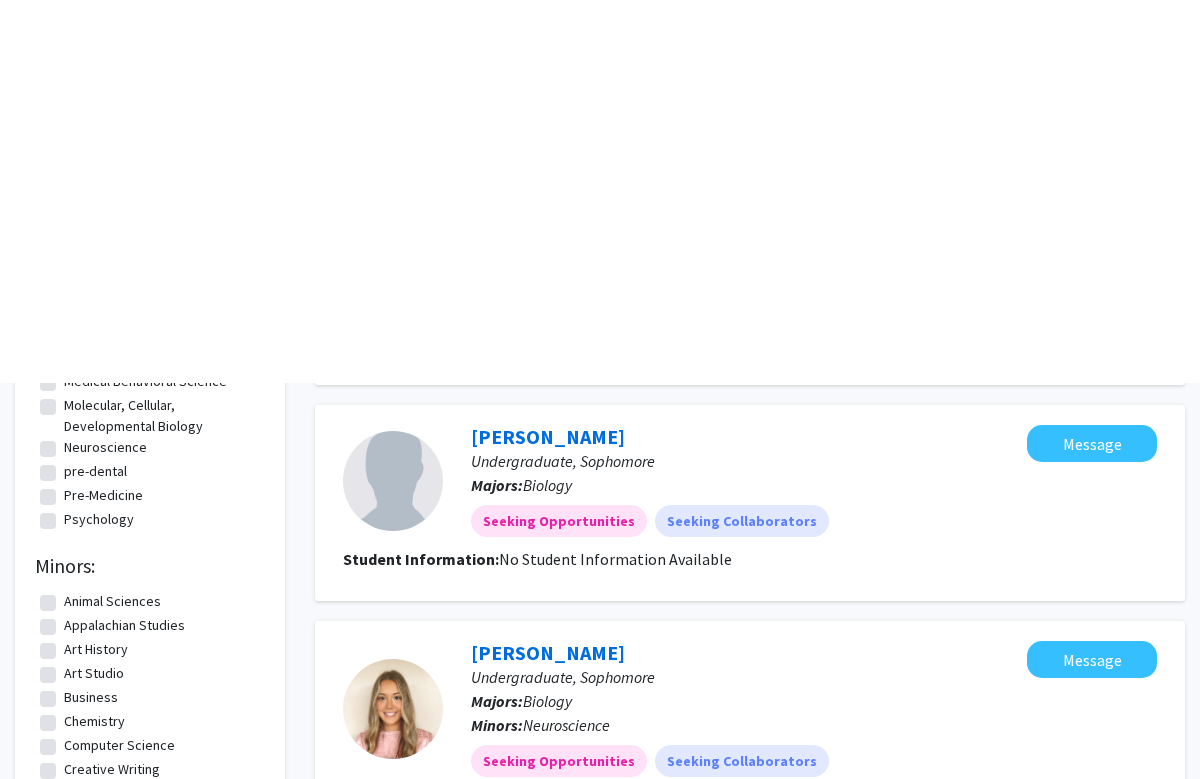 scroll, scrollTop: 0, scrollLeft: 0, axis: both 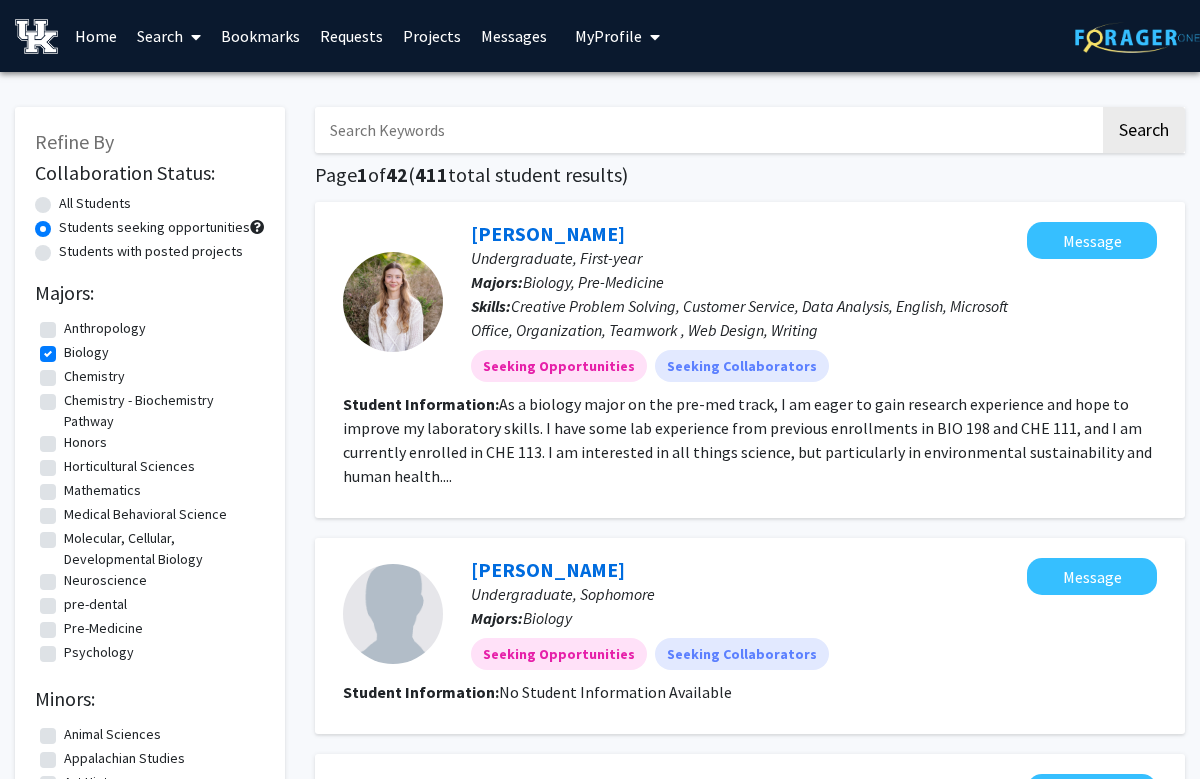 click on "Students with posted projects" 